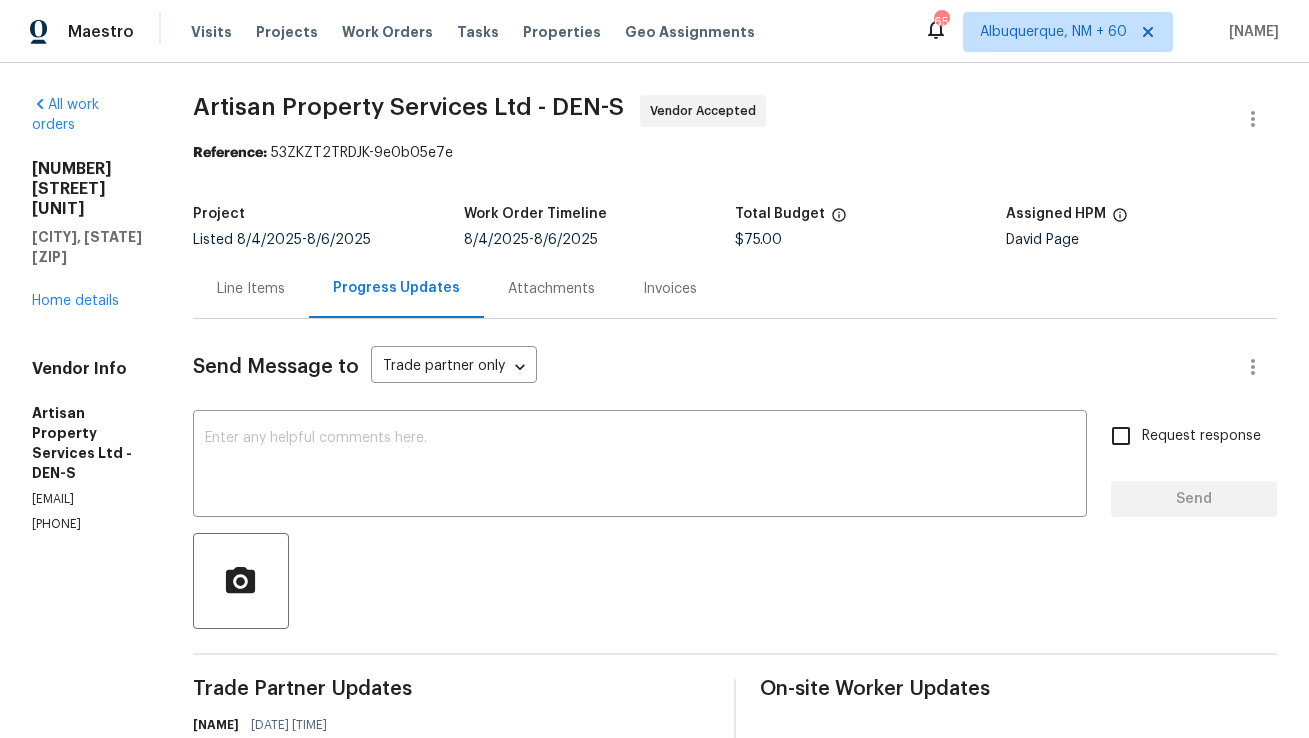 scroll, scrollTop: 0, scrollLeft: 0, axis: both 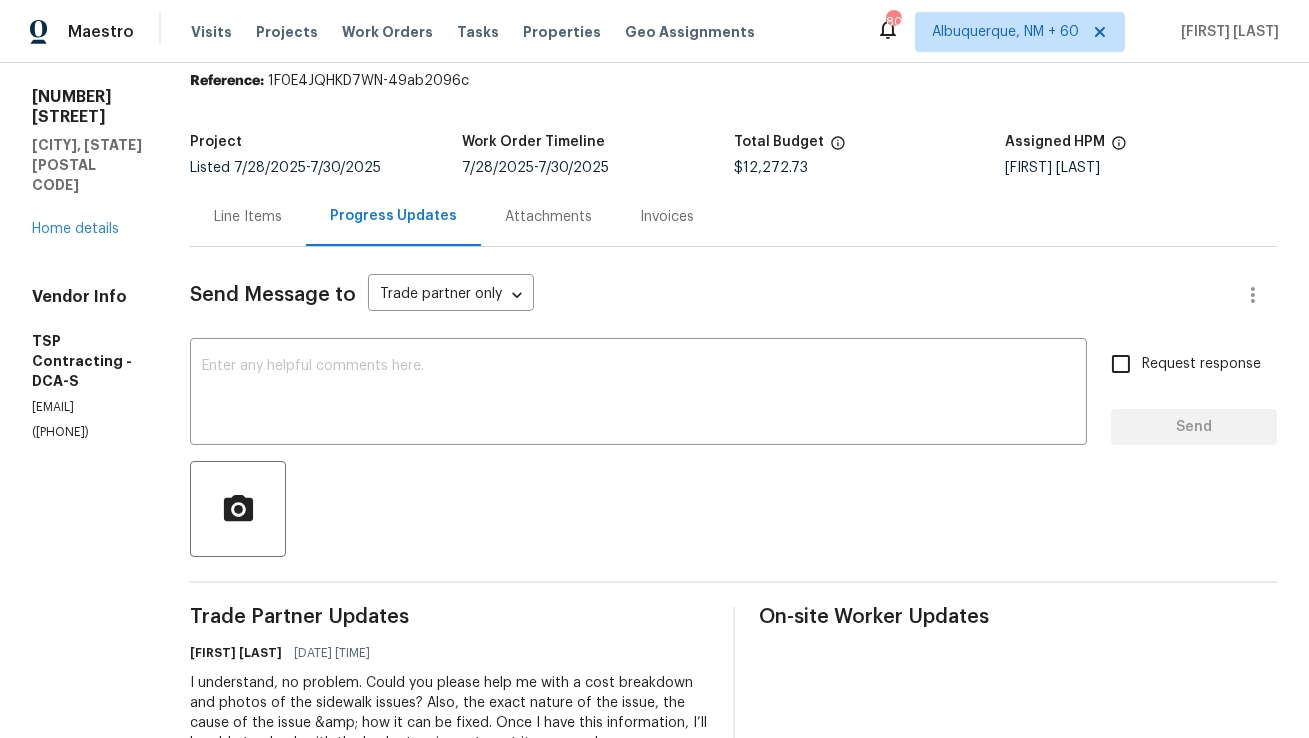 click on "Line Items" at bounding box center [248, 217] 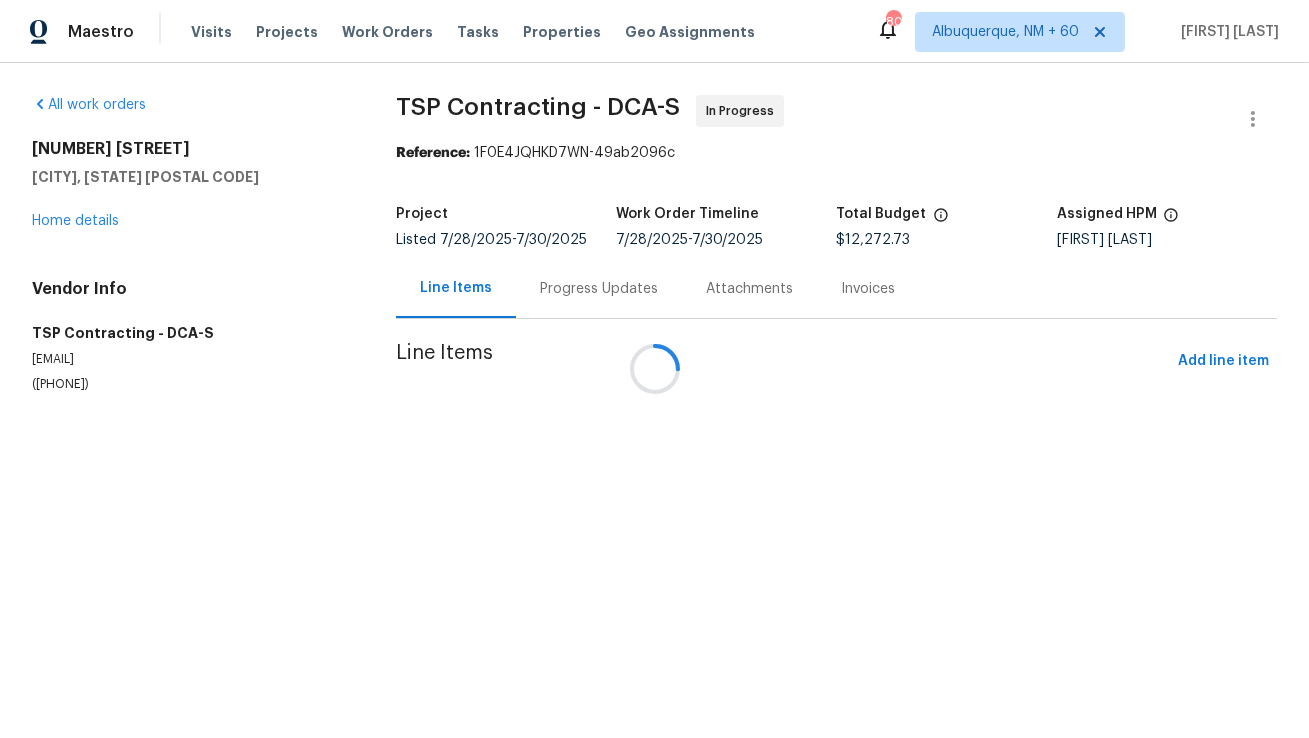 scroll, scrollTop: 0, scrollLeft: 0, axis: both 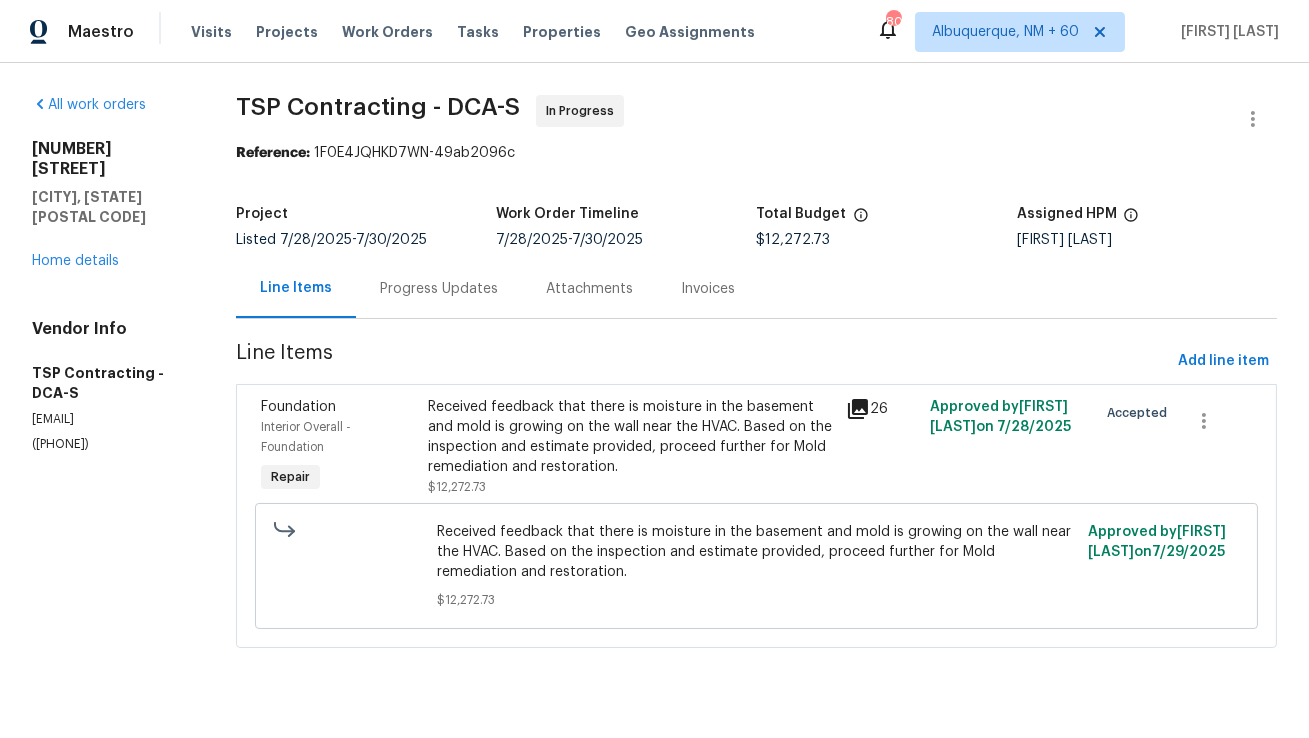 click on "Progress Updates" at bounding box center [439, 289] 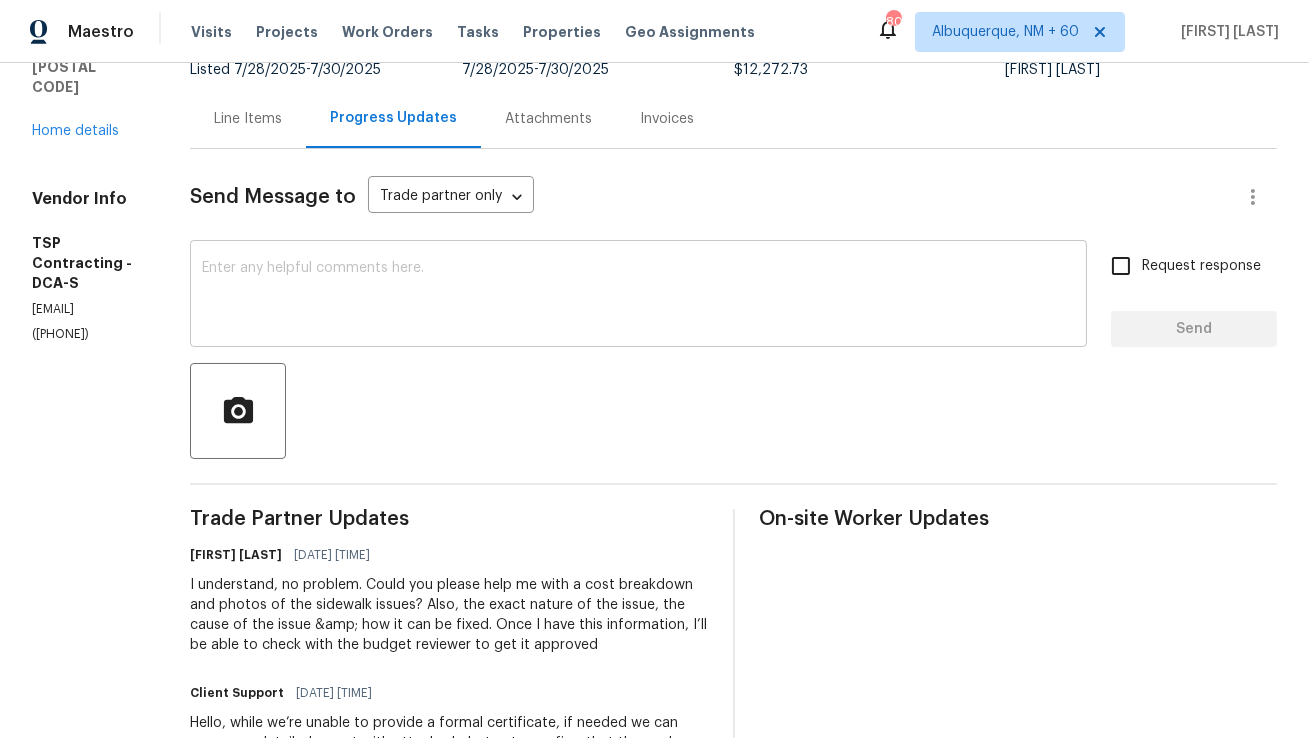scroll, scrollTop: 29, scrollLeft: 0, axis: vertical 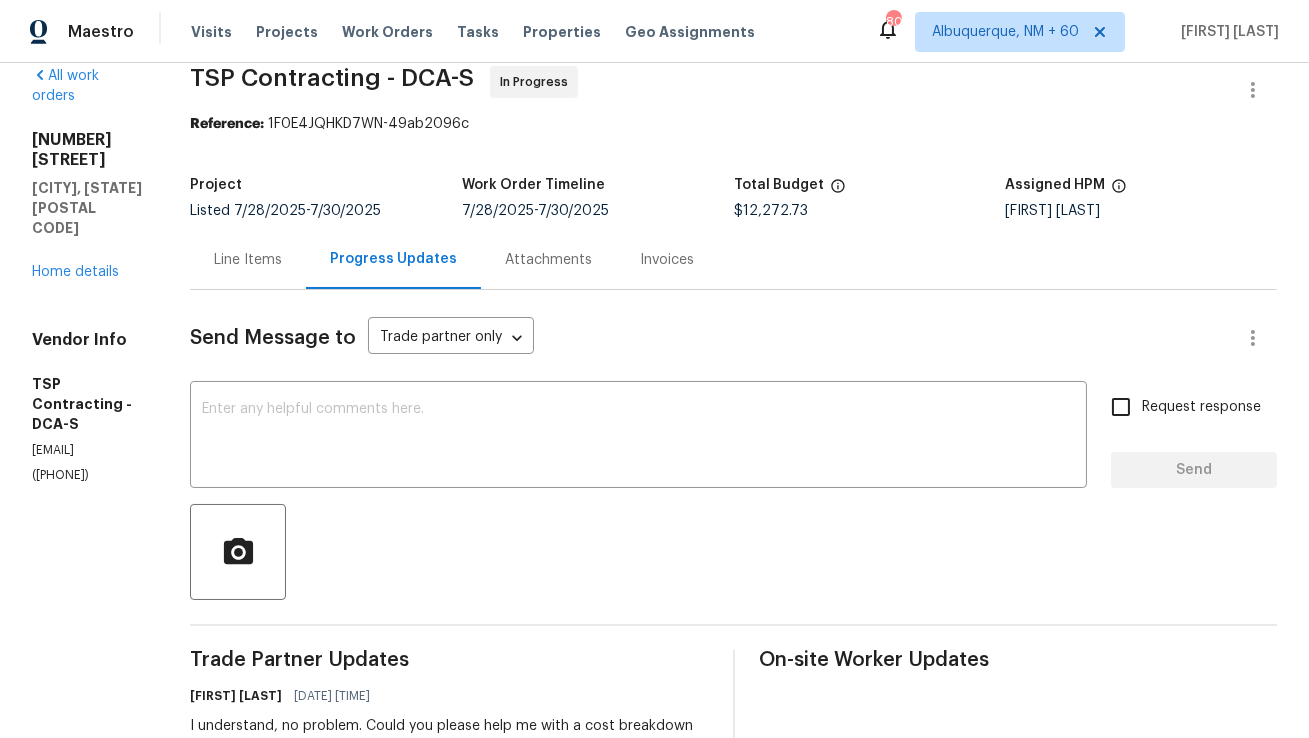 click on "Line Items" at bounding box center (248, 260) 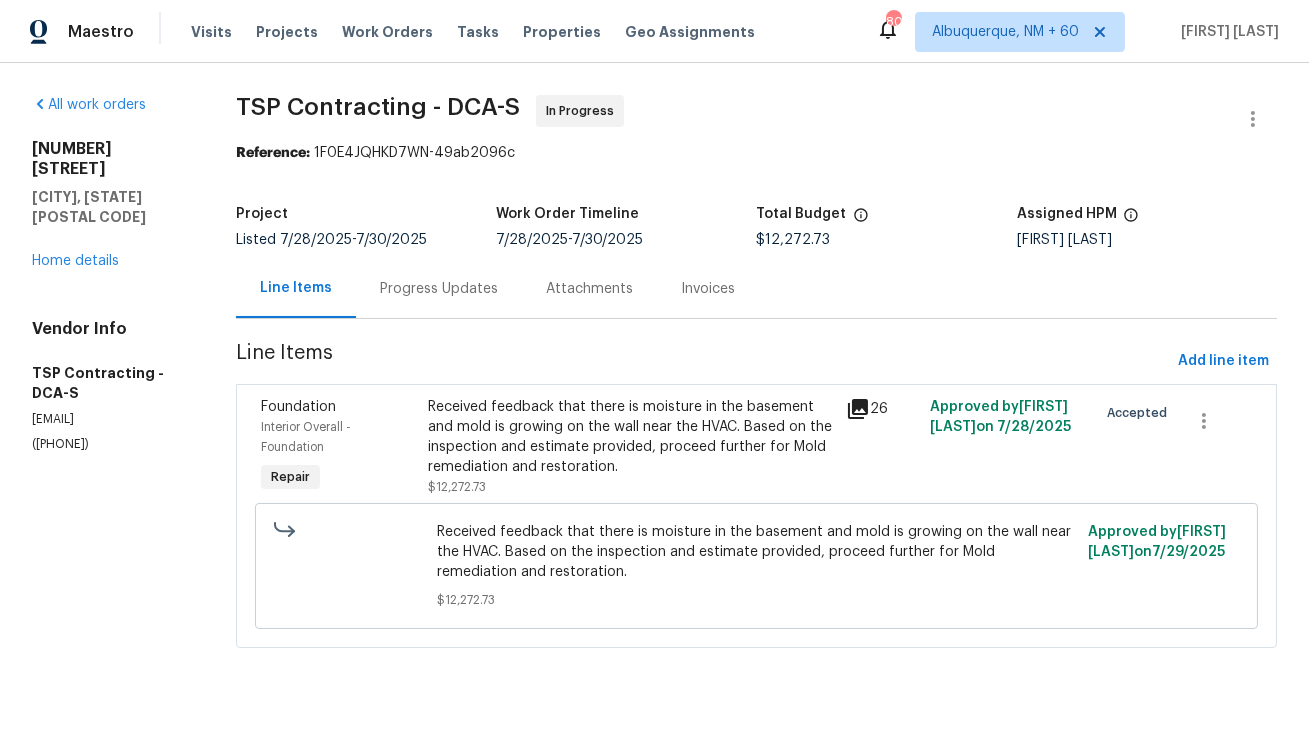 scroll, scrollTop: 0, scrollLeft: 0, axis: both 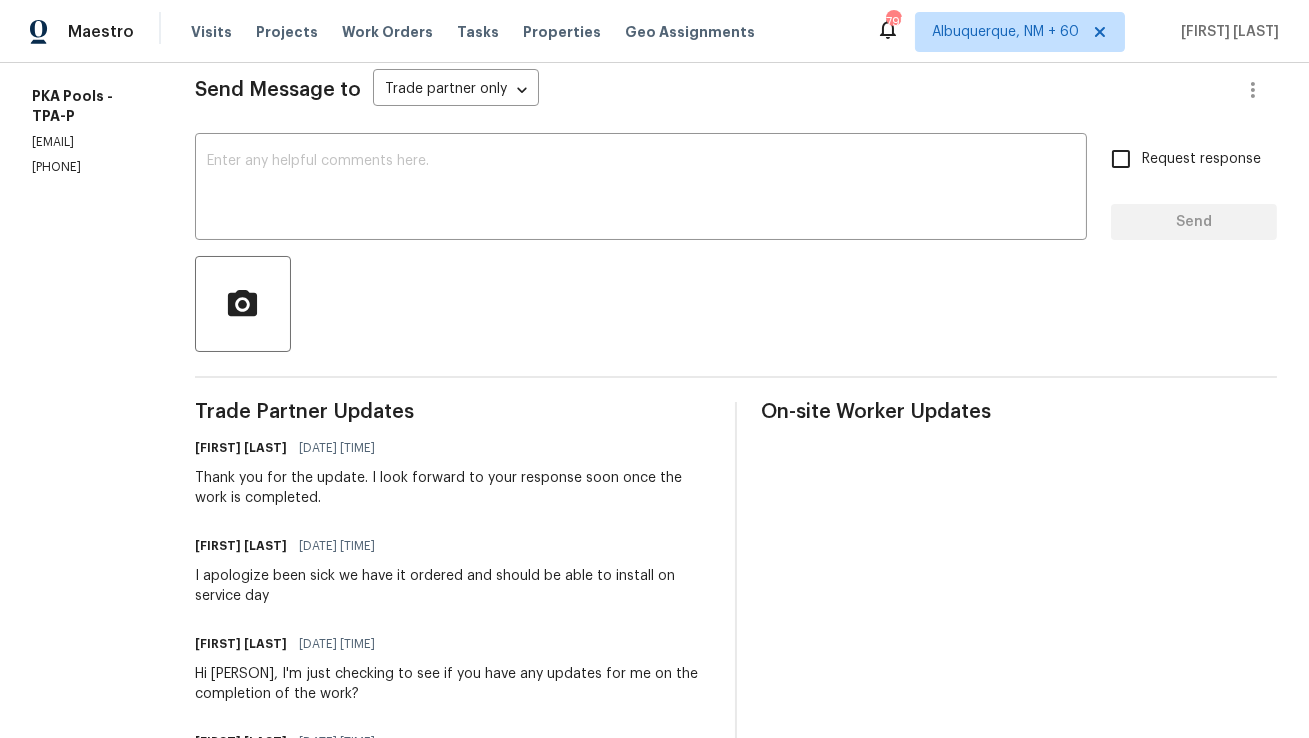 click on "Send Message to Trade partner only Trade partner only ​ x ​ Request response Send Trade Partner Updates Anthony Mascarenhas 08/04/2025 10:50 AM Thank you for the update. I look forward to your response soon once the work is completed. Kelley Arnold 08/01/2025 6:02 PM I apologize been sick we have it ordered and should be able to install on service day Anthony Mascarenhas 08/01/2025 4:34 PM Hi Kelley, I'm just checking to see if you have any updates for me on the completion of the work? Anthony Mascarenhas 07/31/2025 5:31 PM Thank you for the update. Hopefully, the work will be completed by tomorrow. Kelley Arnold 07/31/2025 5:11 PM The vacuum will be here via mail late today and hope to have it installed Friday Anthony Mascarenhas 07/31/2025 4:41 PM Hi Team,
Could you please provide an update on the progress of the work?
Looking forward to hearing from you. Anthony Mascarenhas 07/30/2025 11:22 AM Anthony Mascarenhas 07/28/2025 4:43 PM Kelley Arnold 07/28/2025 4:28 PM Anthony Mascarenhas 07/28/2025 1:49 PM" at bounding box center [736, 856] 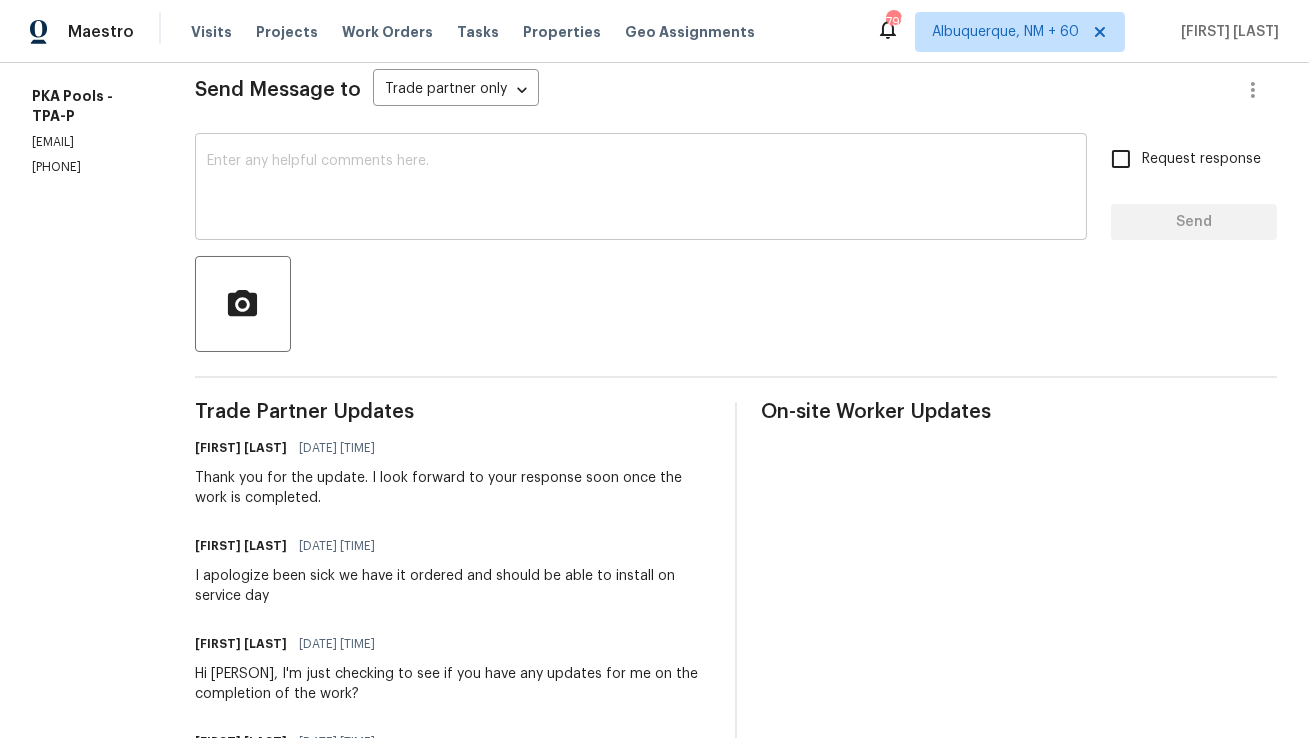 click at bounding box center [641, 189] 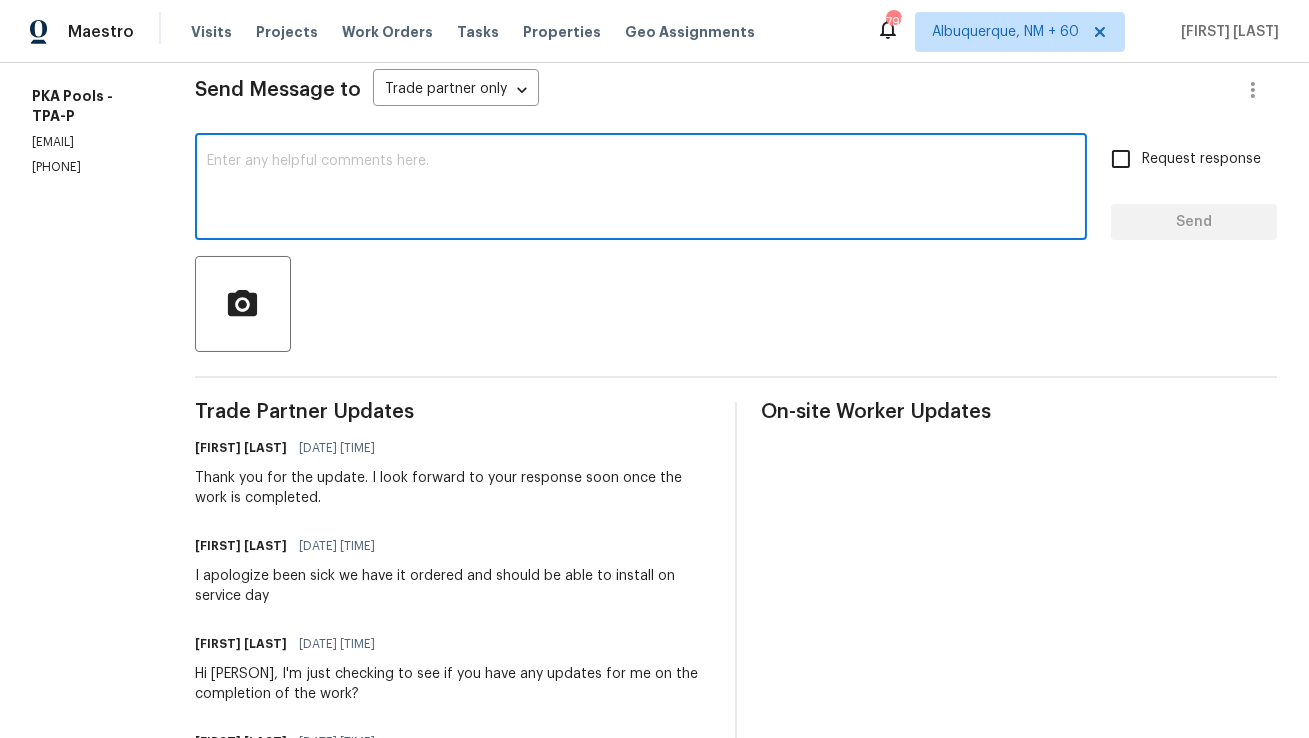 paste on "Good morning Team, Could you please provide an update on the progress of the work? I look forward to your response at your earliest convenience." 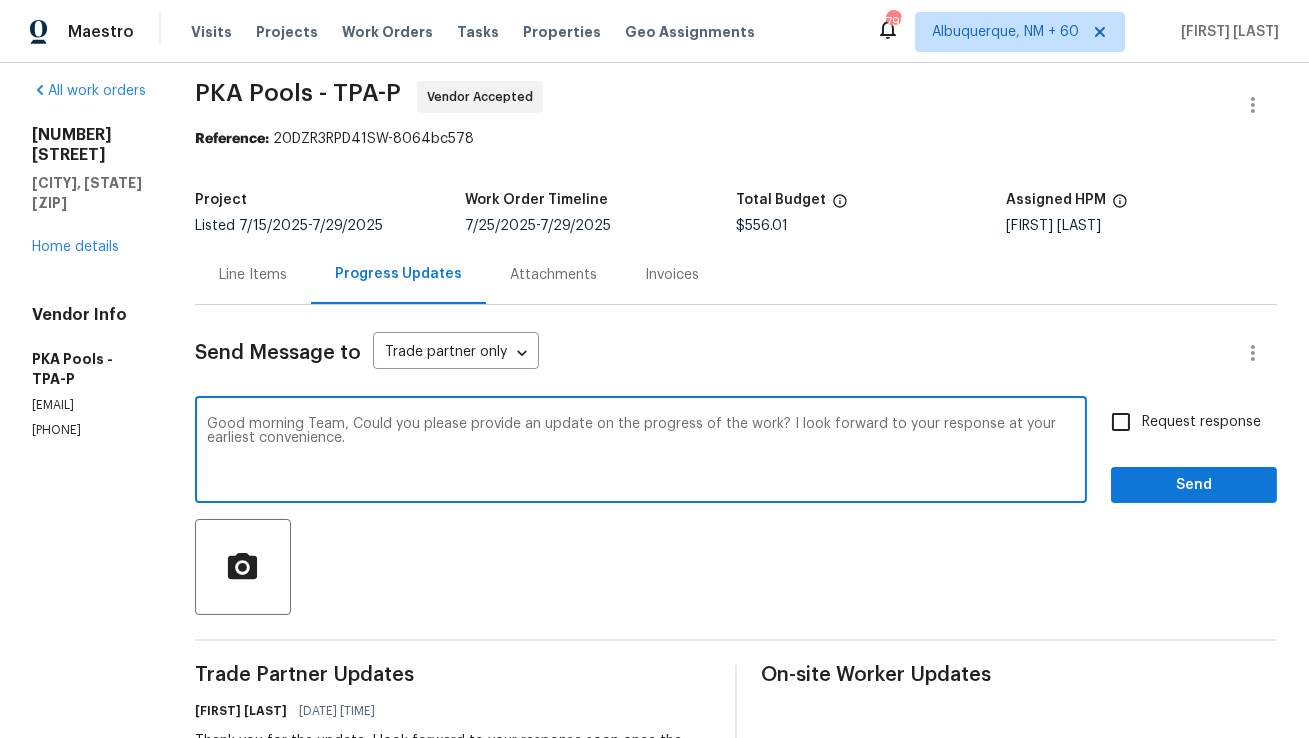 scroll, scrollTop: 6, scrollLeft: 0, axis: vertical 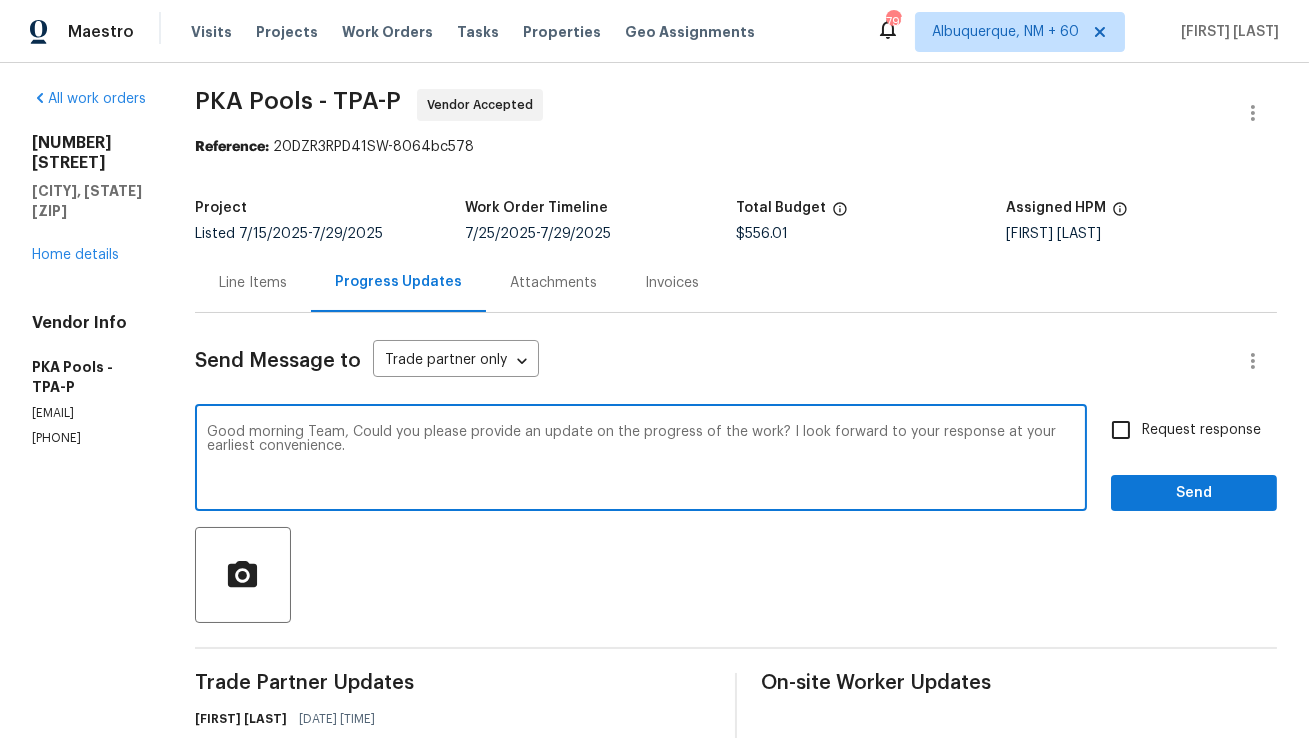 drag, startPoint x: 721, startPoint y: 454, endPoint x: 787, endPoint y: 435, distance: 68.68042 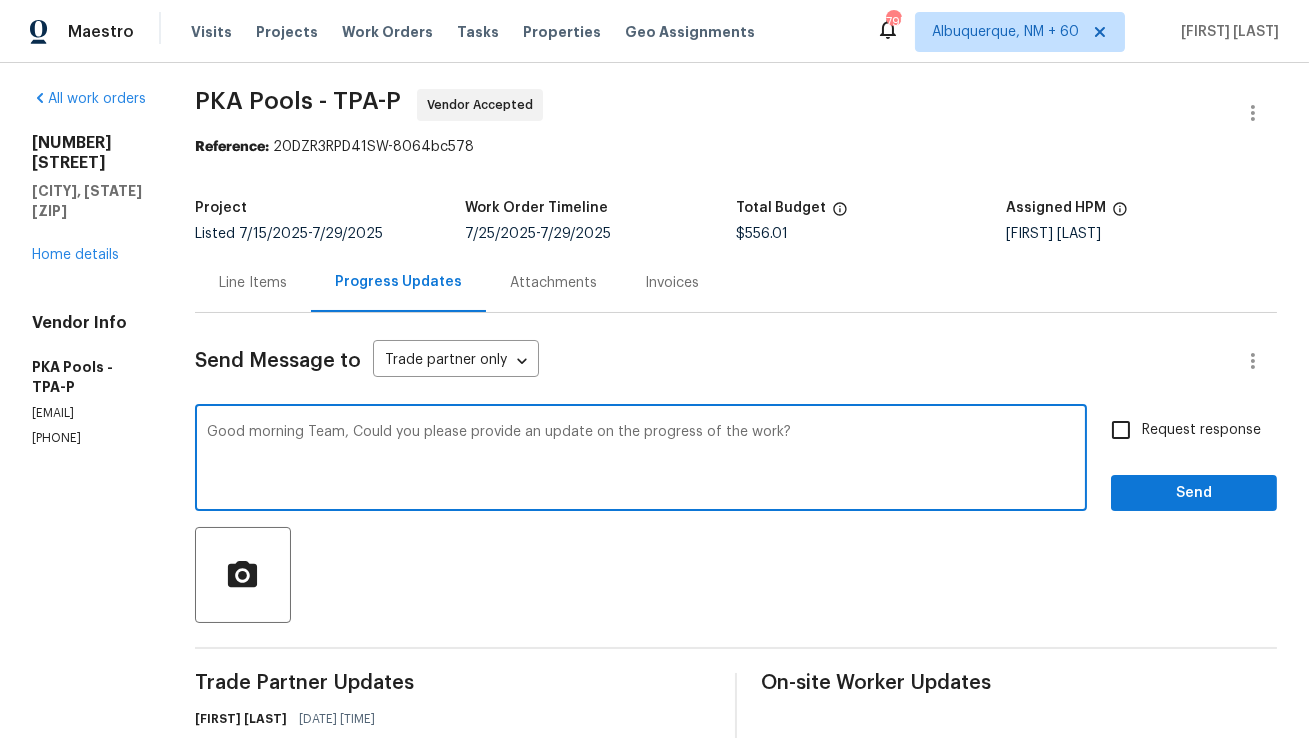 type on "Good morning Team, Could you please provide an update on the progress of the work?" 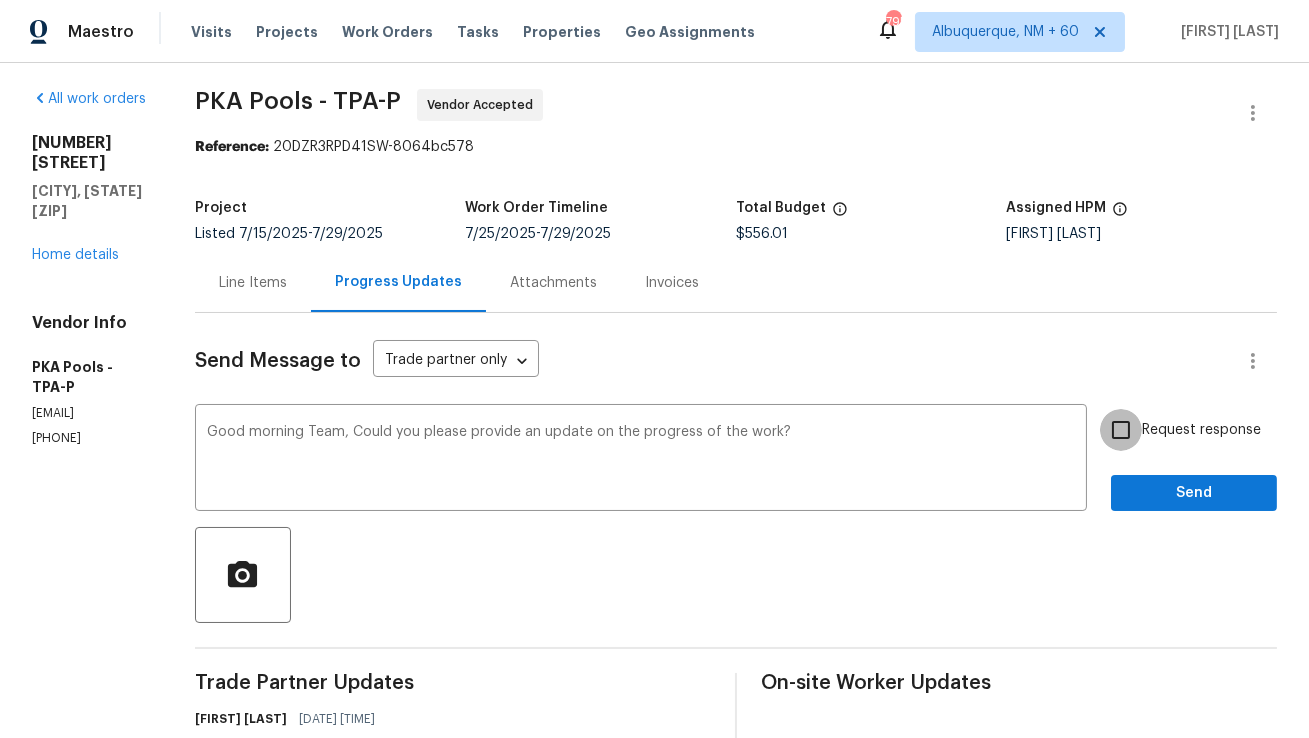 click on "Request response" at bounding box center (1121, 430) 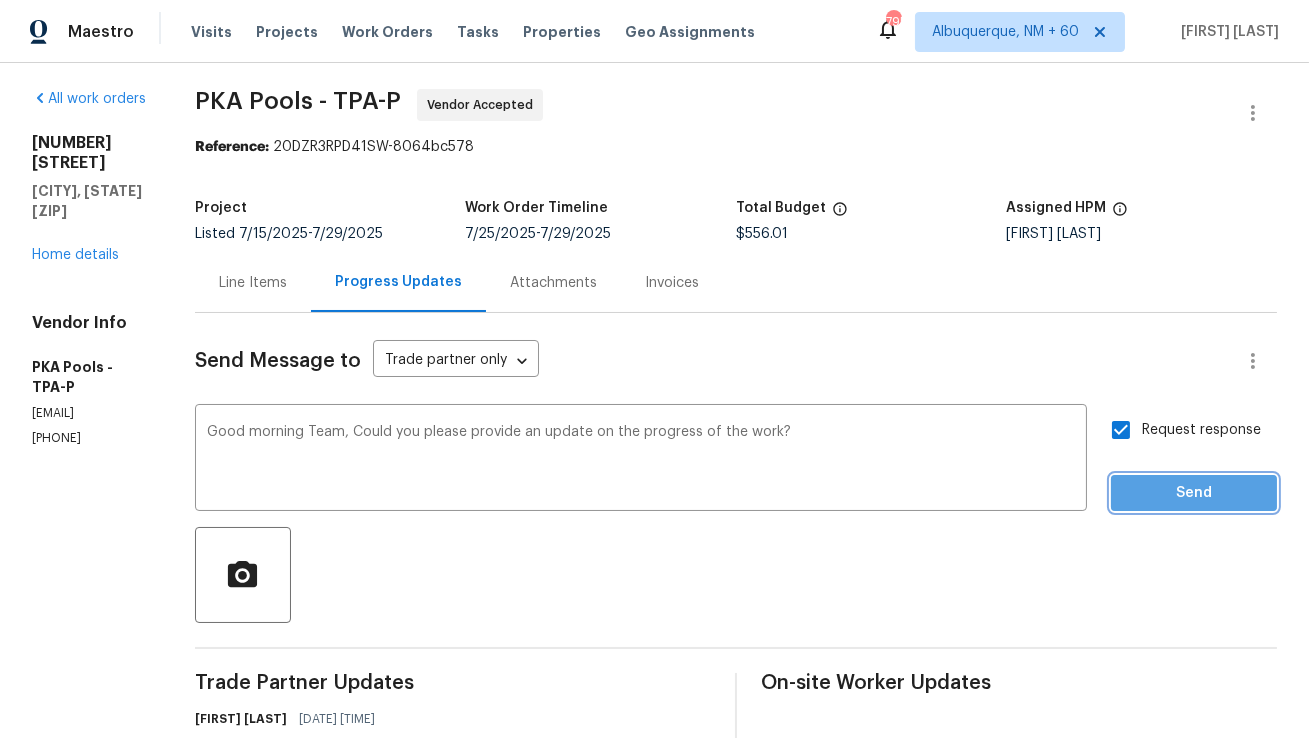 click on "Send" at bounding box center (1194, 493) 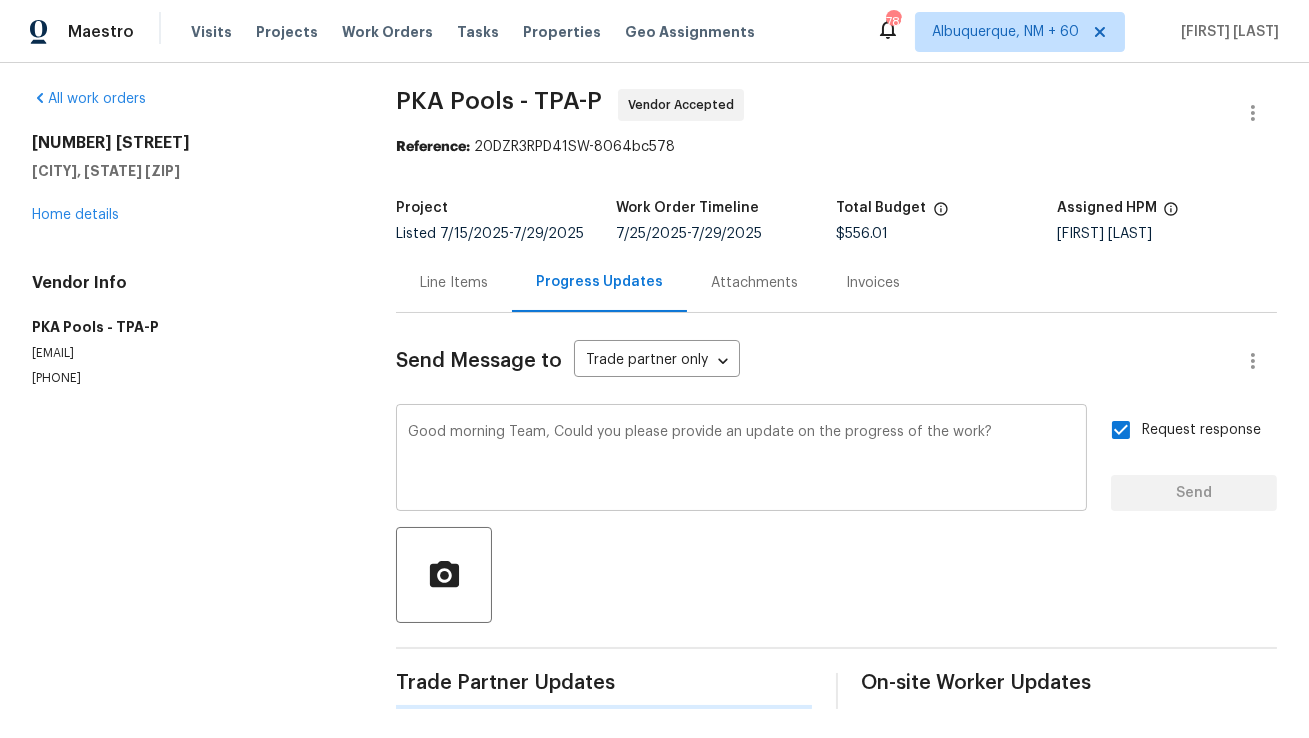 type 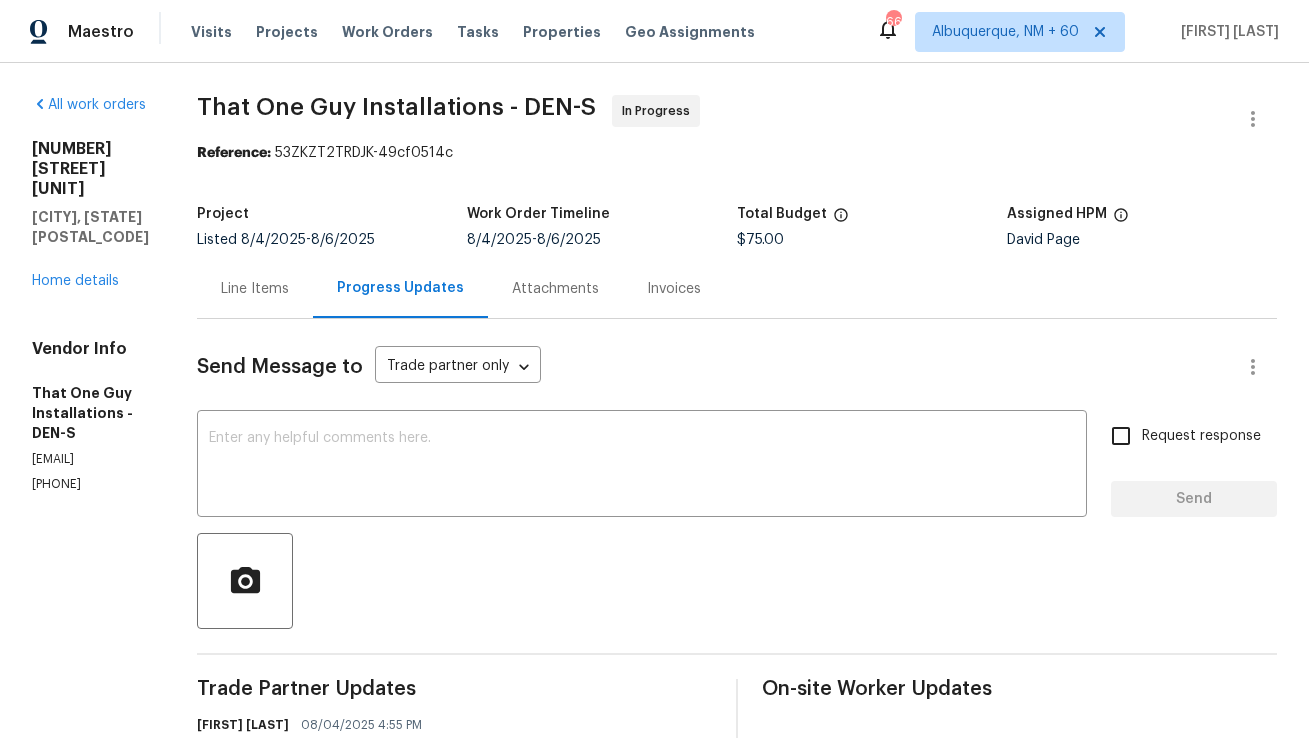 scroll, scrollTop: 0, scrollLeft: 0, axis: both 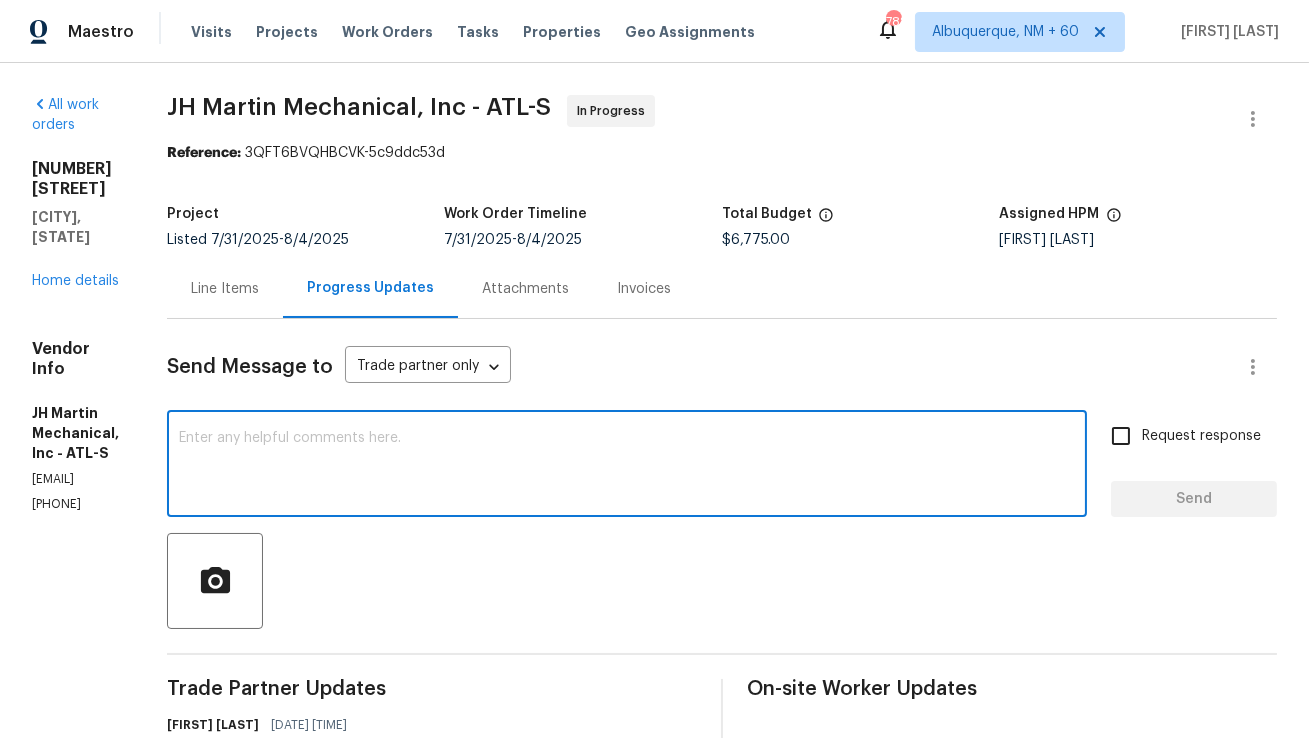 click at bounding box center (627, 466) 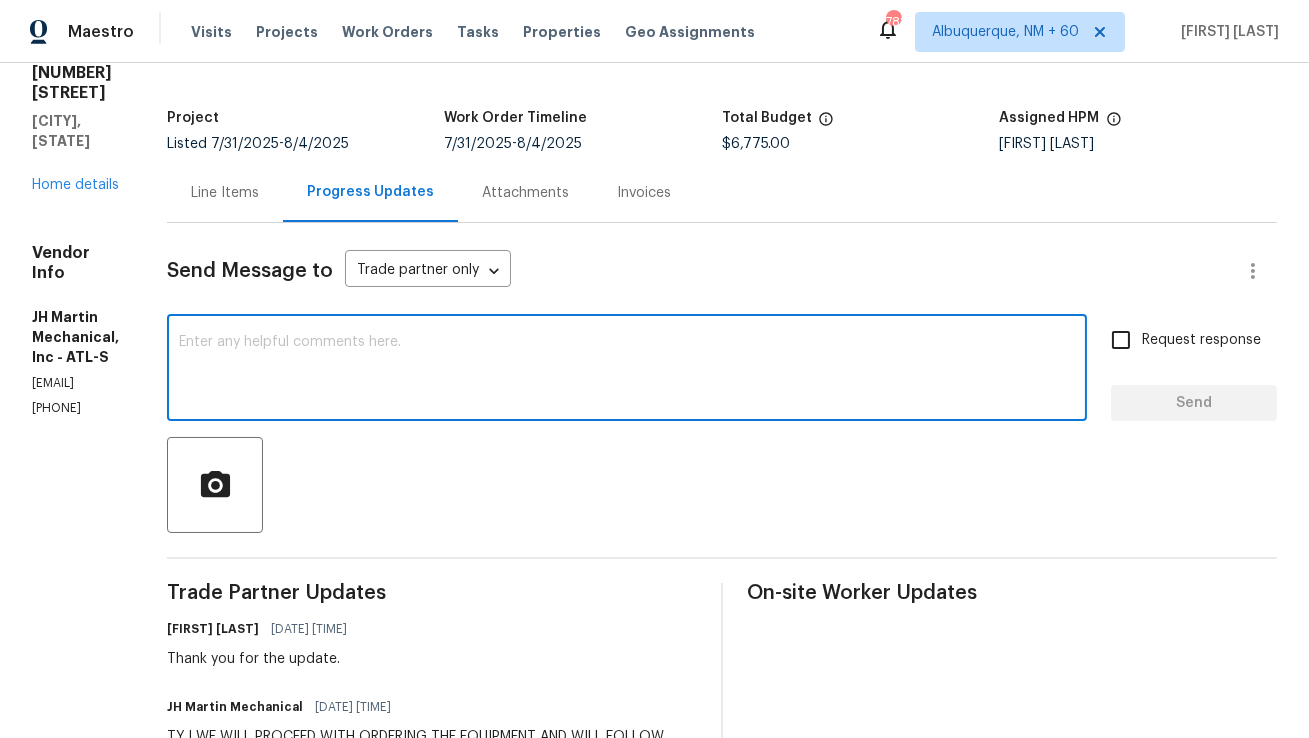 scroll, scrollTop: 241, scrollLeft: 0, axis: vertical 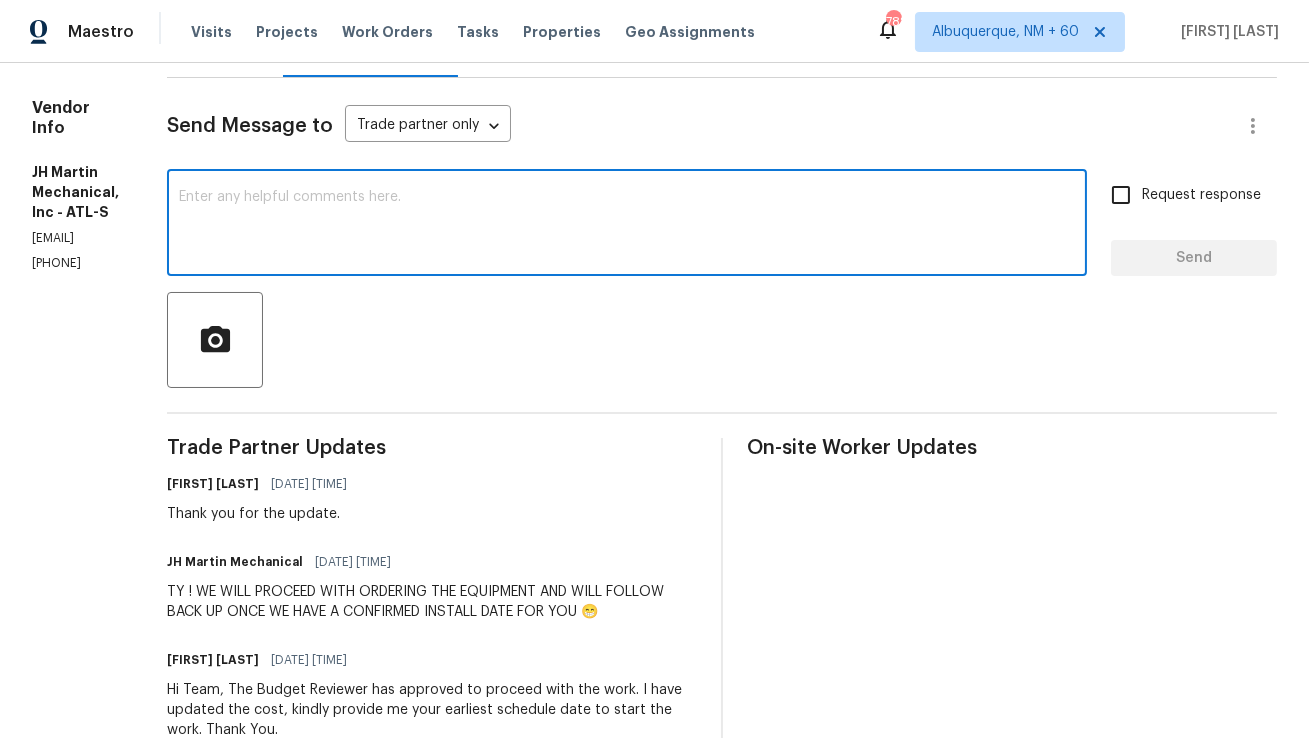 paste on "Good morning Team, Could you please provide an update on the progress of the work?" 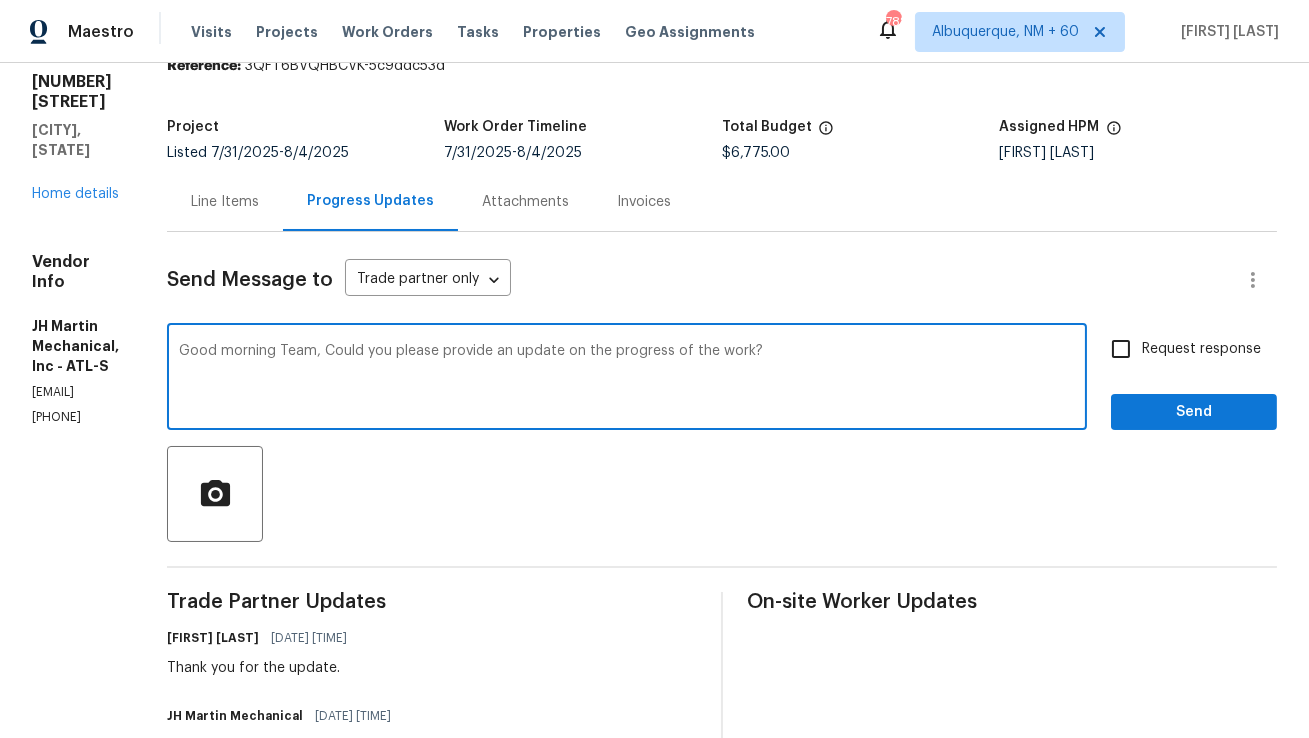 scroll, scrollTop: 0, scrollLeft: 0, axis: both 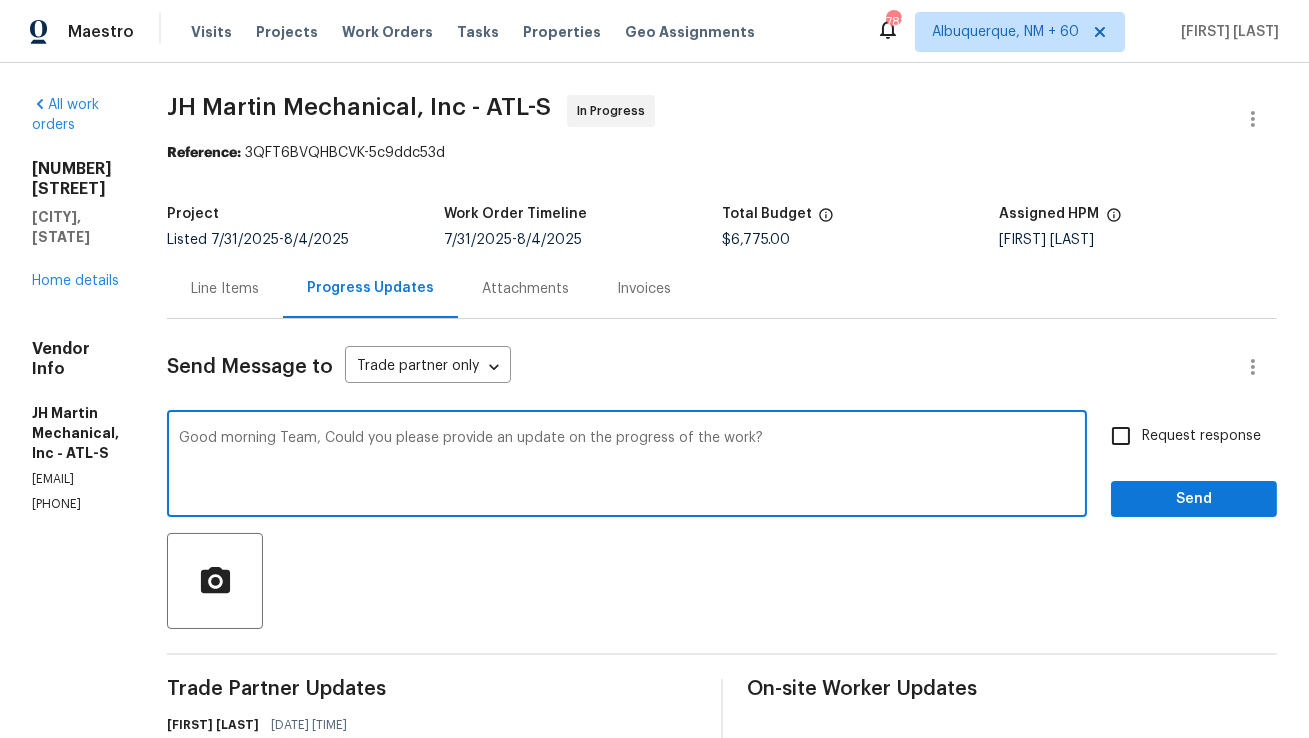 type on "Good morning Team, Could you please provide an update on the progress of the work?" 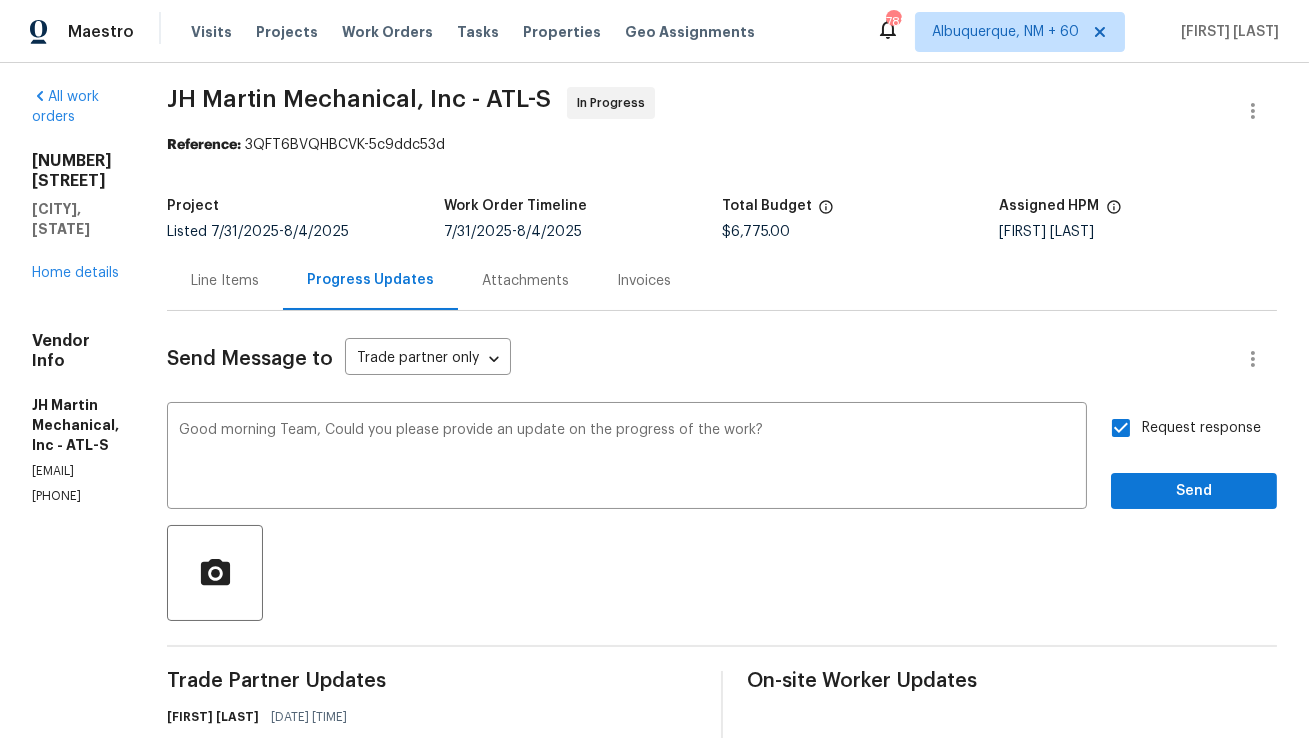 scroll, scrollTop: 90, scrollLeft: 0, axis: vertical 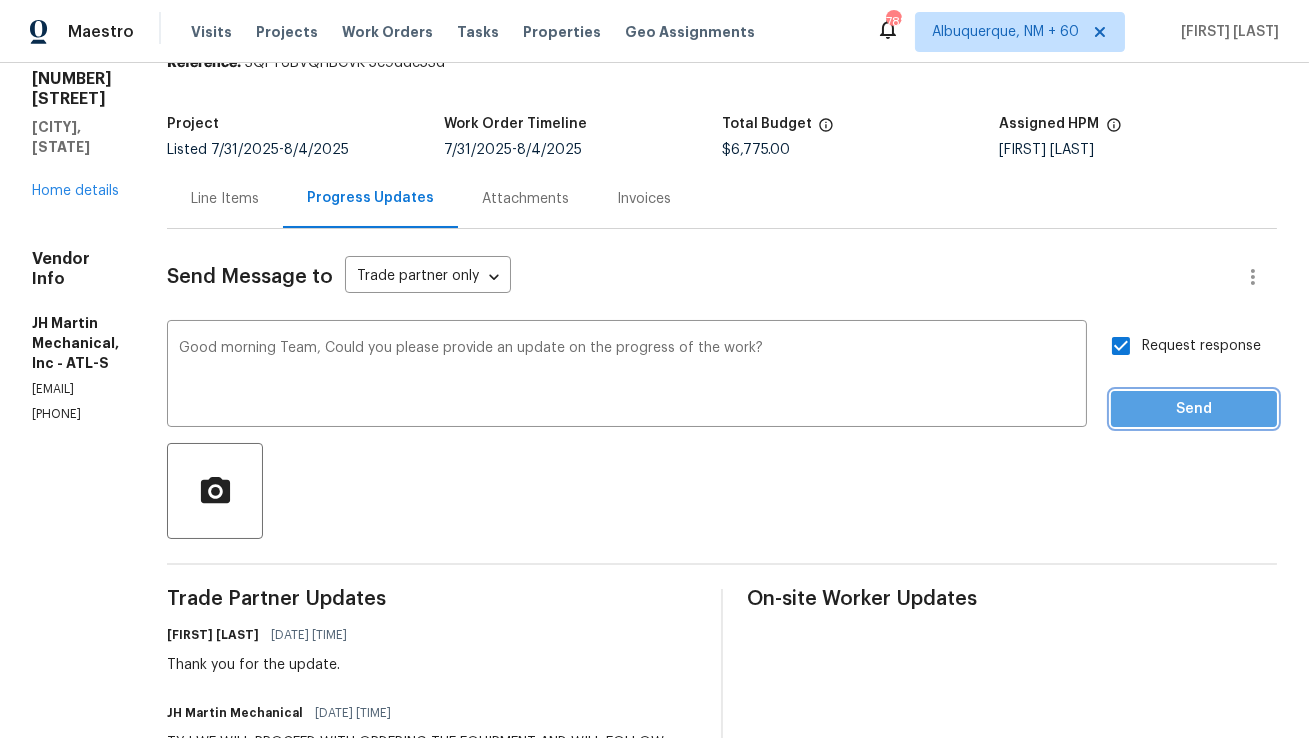 click on "Send" at bounding box center [1194, 409] 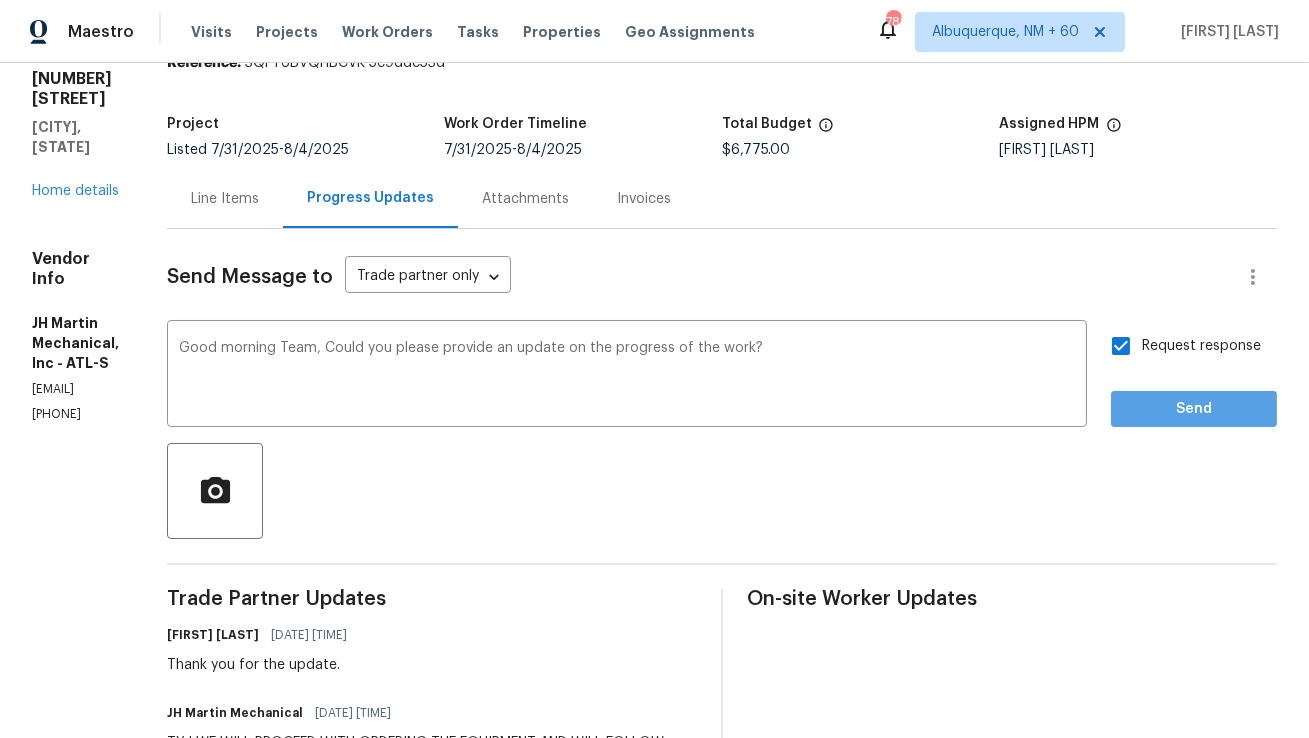 scroll, scrollTop: 9, scrollLeft: 0, axis: vertical 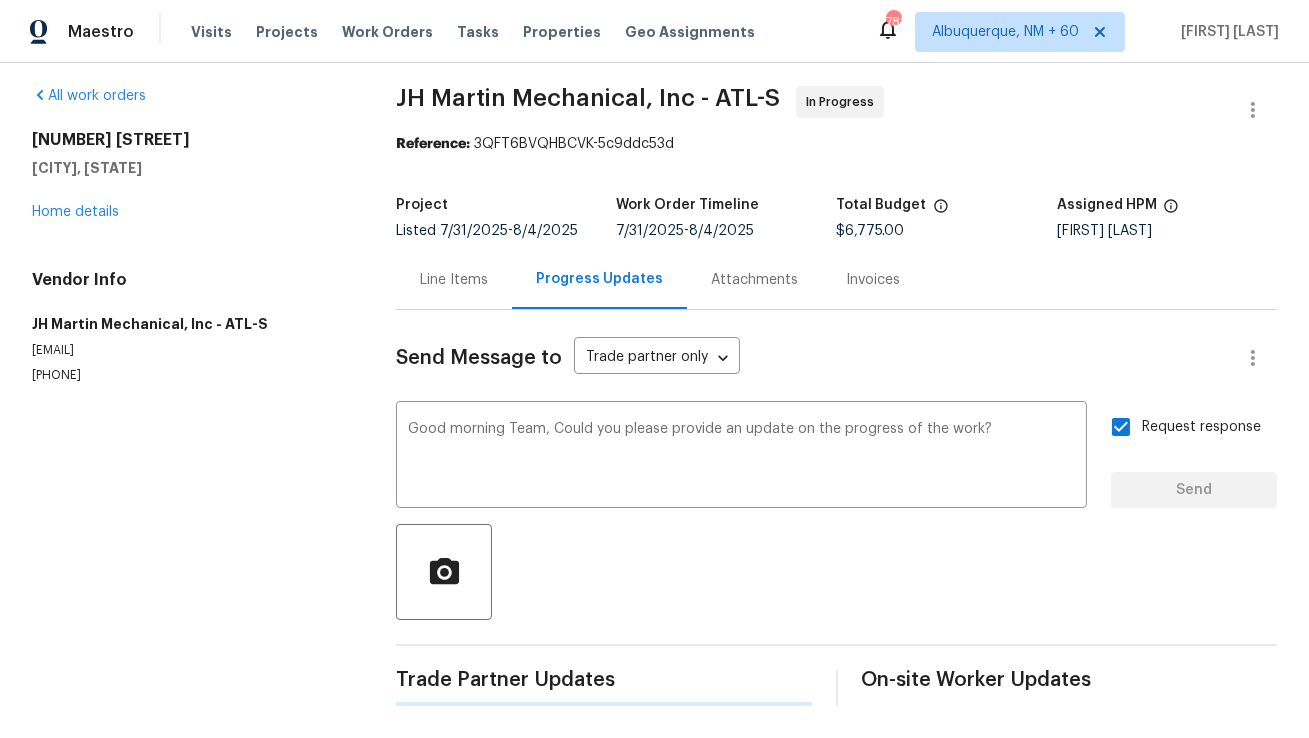 type 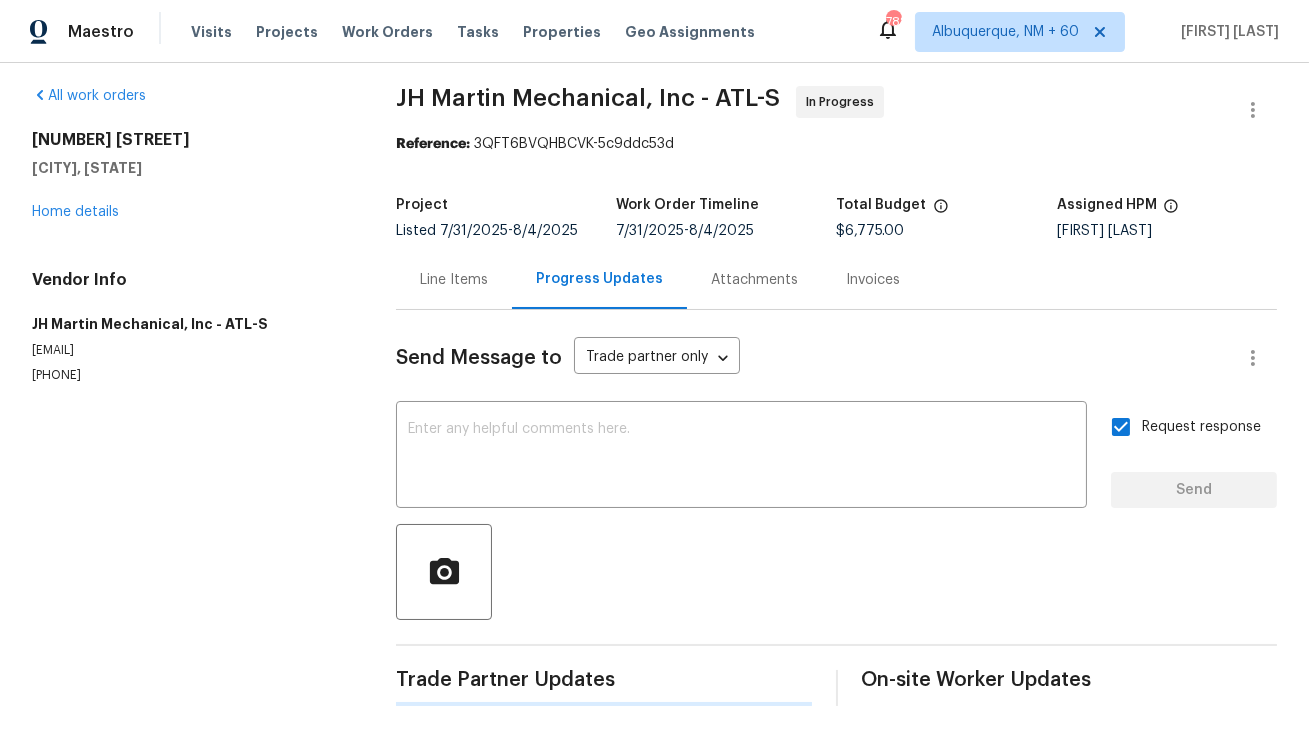 scroll, scrollTop: 90, scrollLeft: 0, axis: vertical 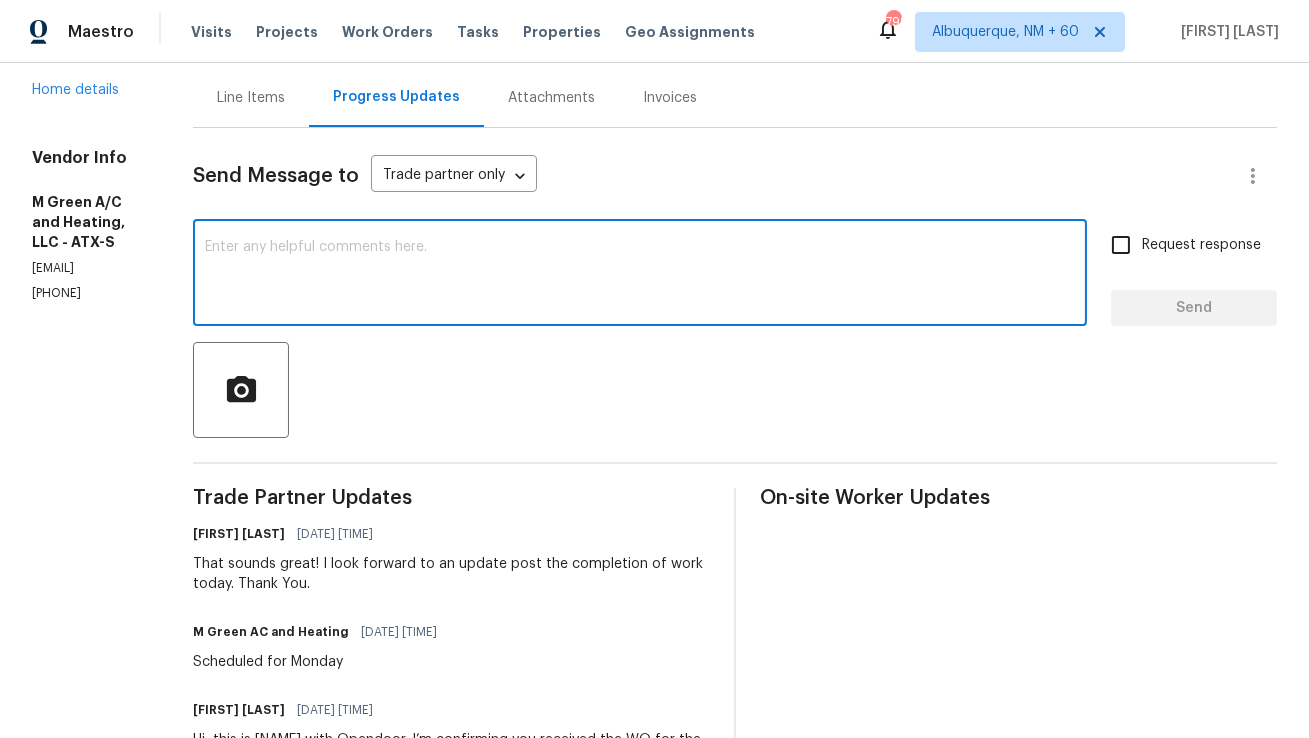 click at bounding box center [640, 275] 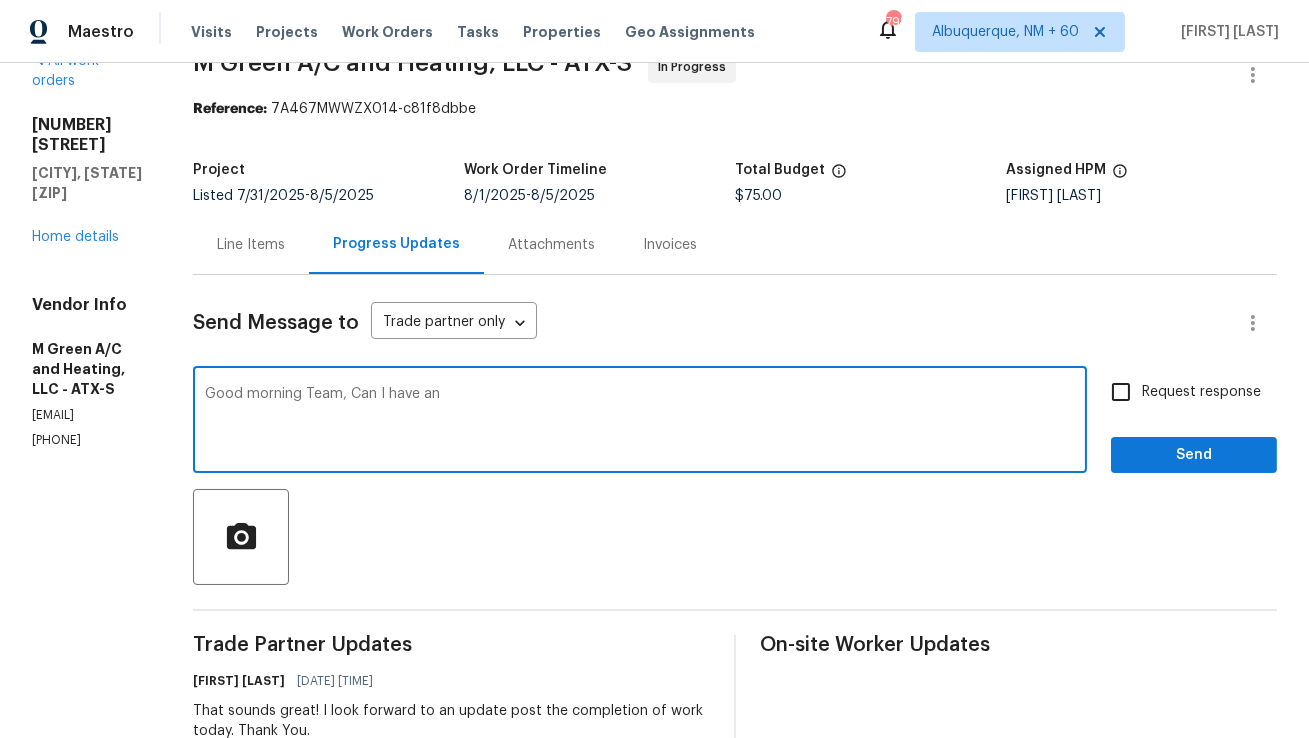 scroll, scrollTop: 31, scrollLeft: 0, axis: vertical 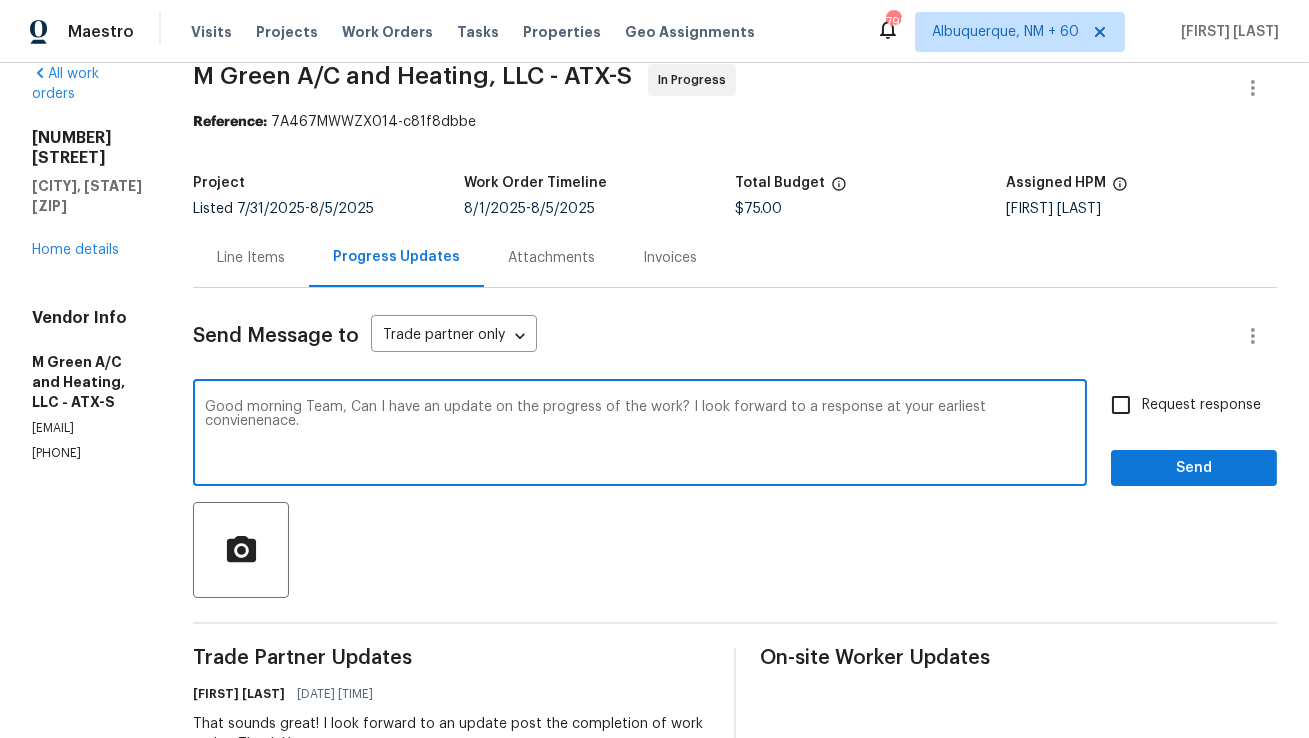 paste on "I hope you're all doing well. Could you please provide an update on the progress of the work? I look forward to your response at your earliest convenien" 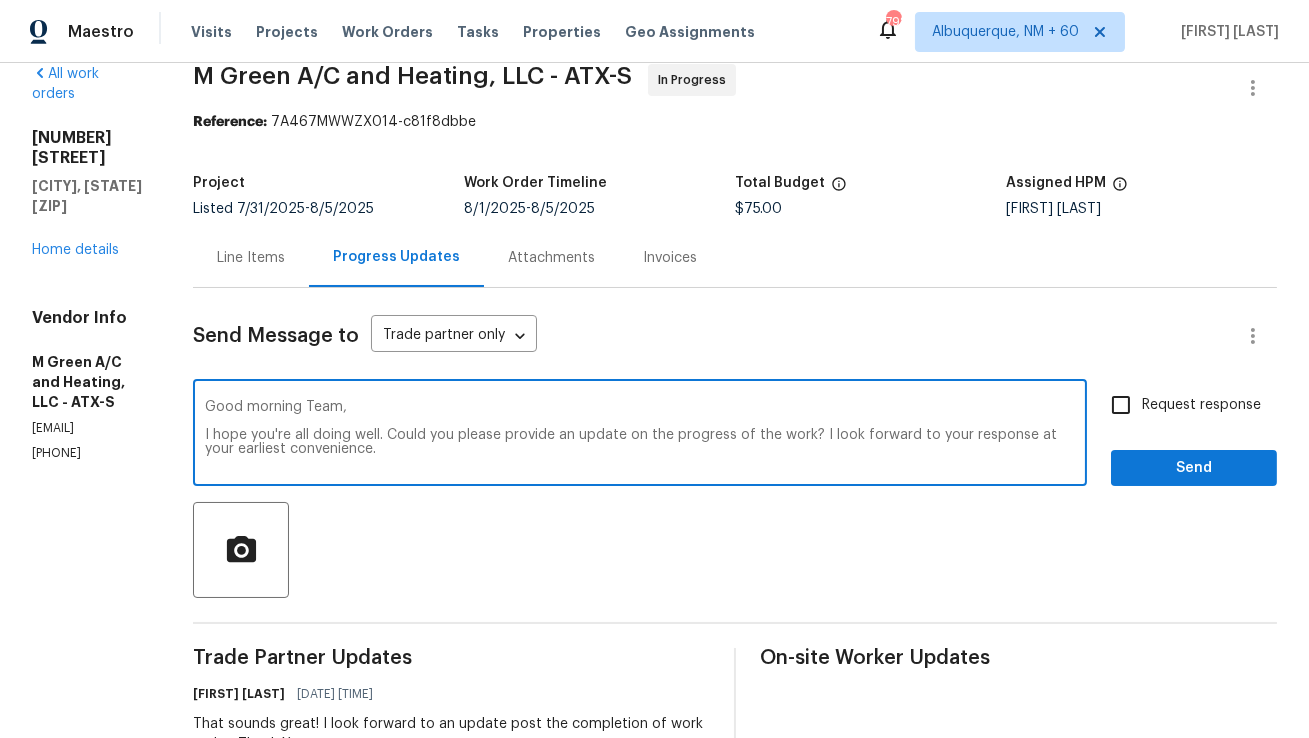 click on "Good morning Team,
I hope you're all doing well. Could you please provide an update on the progress of the work? I look forward to your response at your earliest convenience." at bounding box center [640, 435] 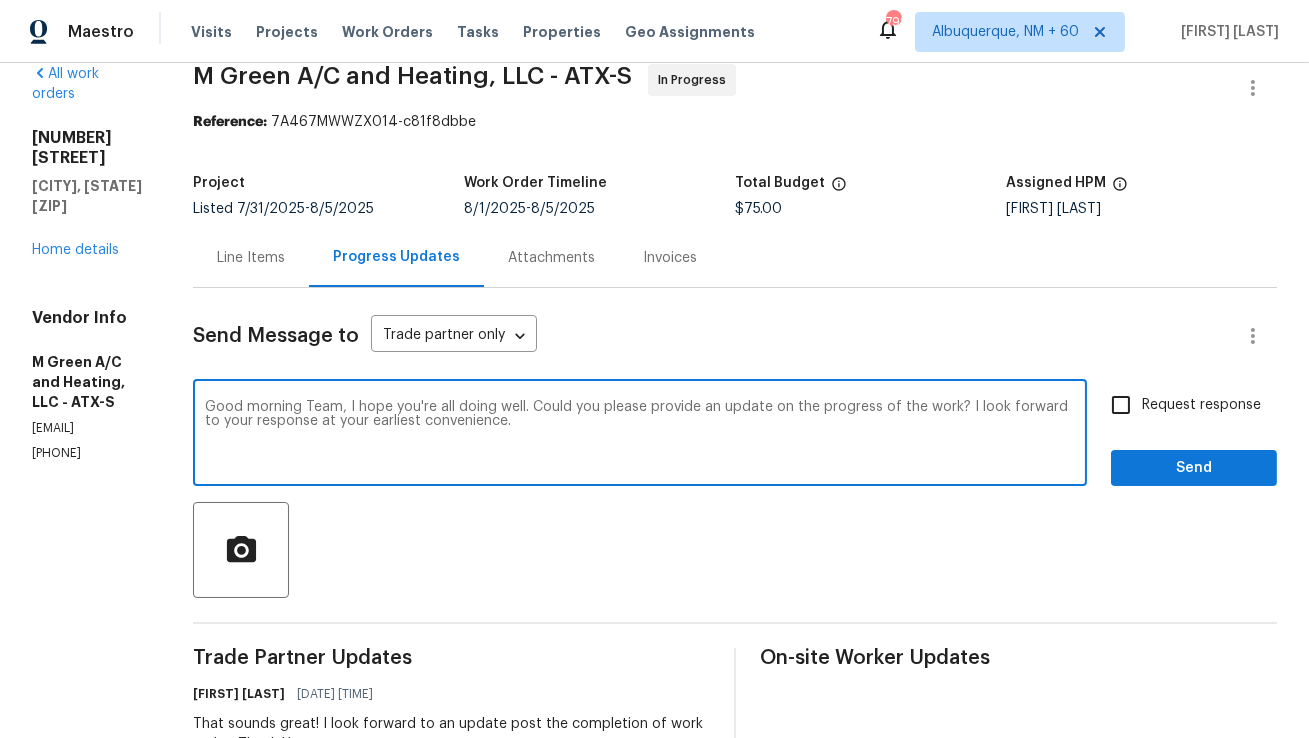 drag, startPoint x: 622, startPoint y: 400, endPoint x: 439, endPoint y: 403, distance: 183.02458 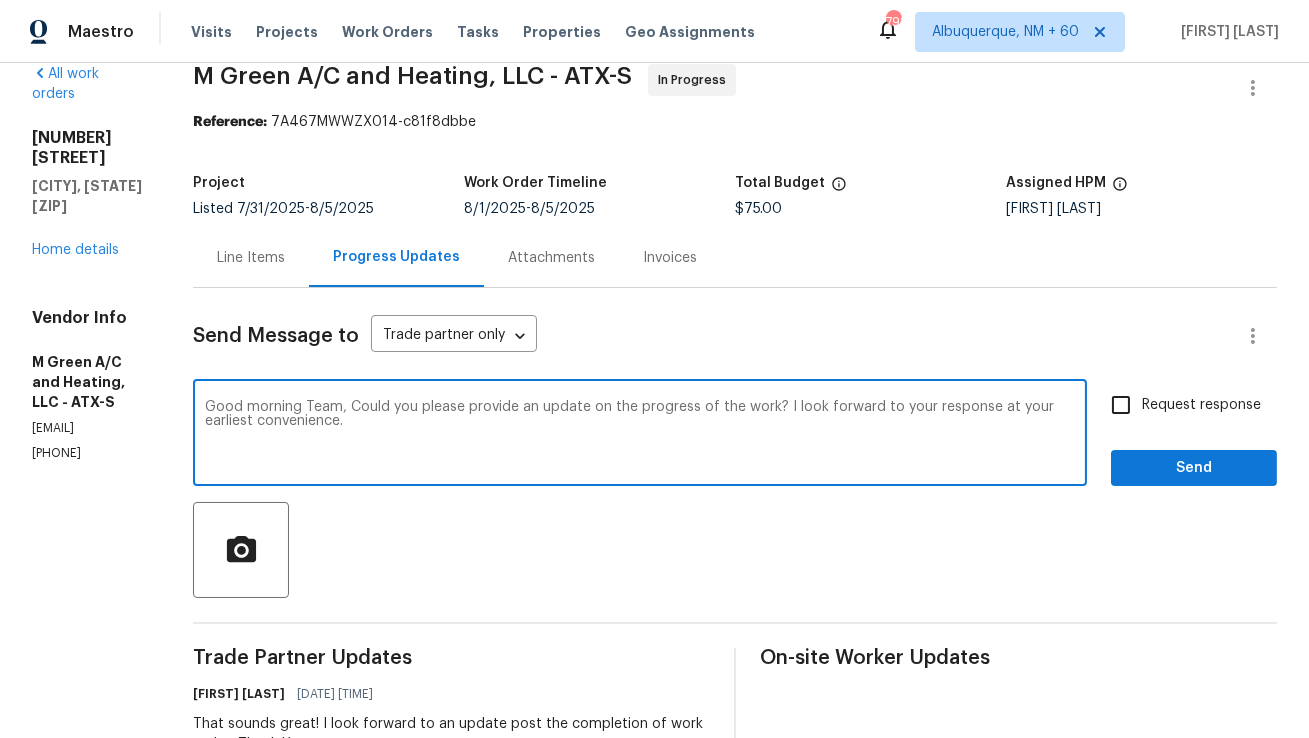 click on "Good morning Team, Could you please provide an update on the progress of the work? I look forward to your response at your earliest convenience." at bounding box center (640, 435) 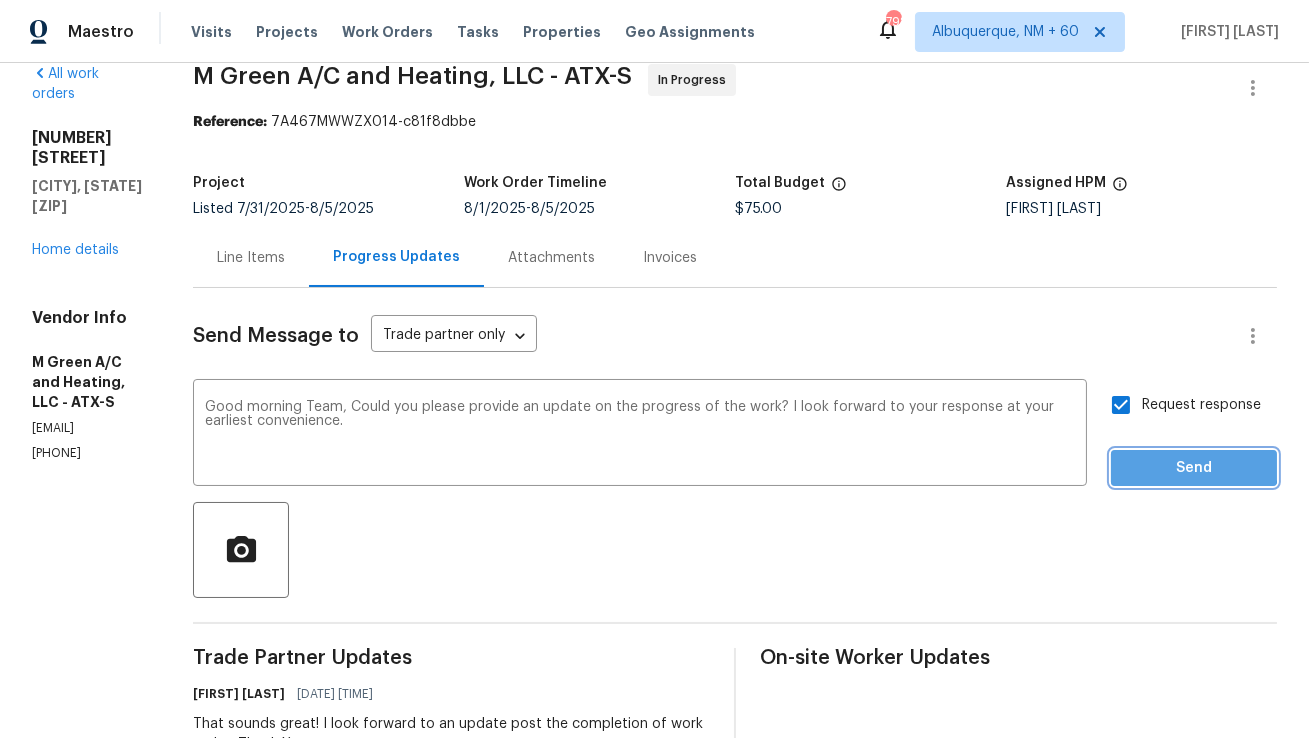 click on "Send" at bounding box center (1194, 468) 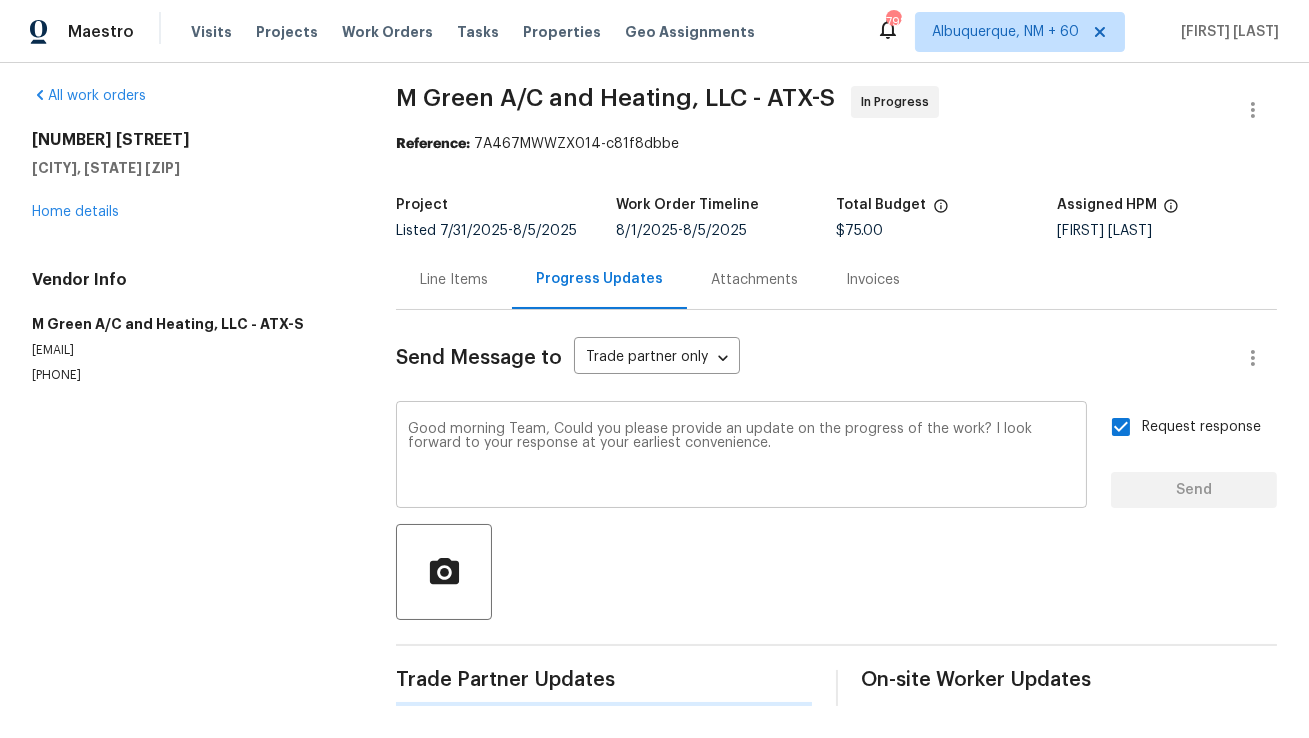 type 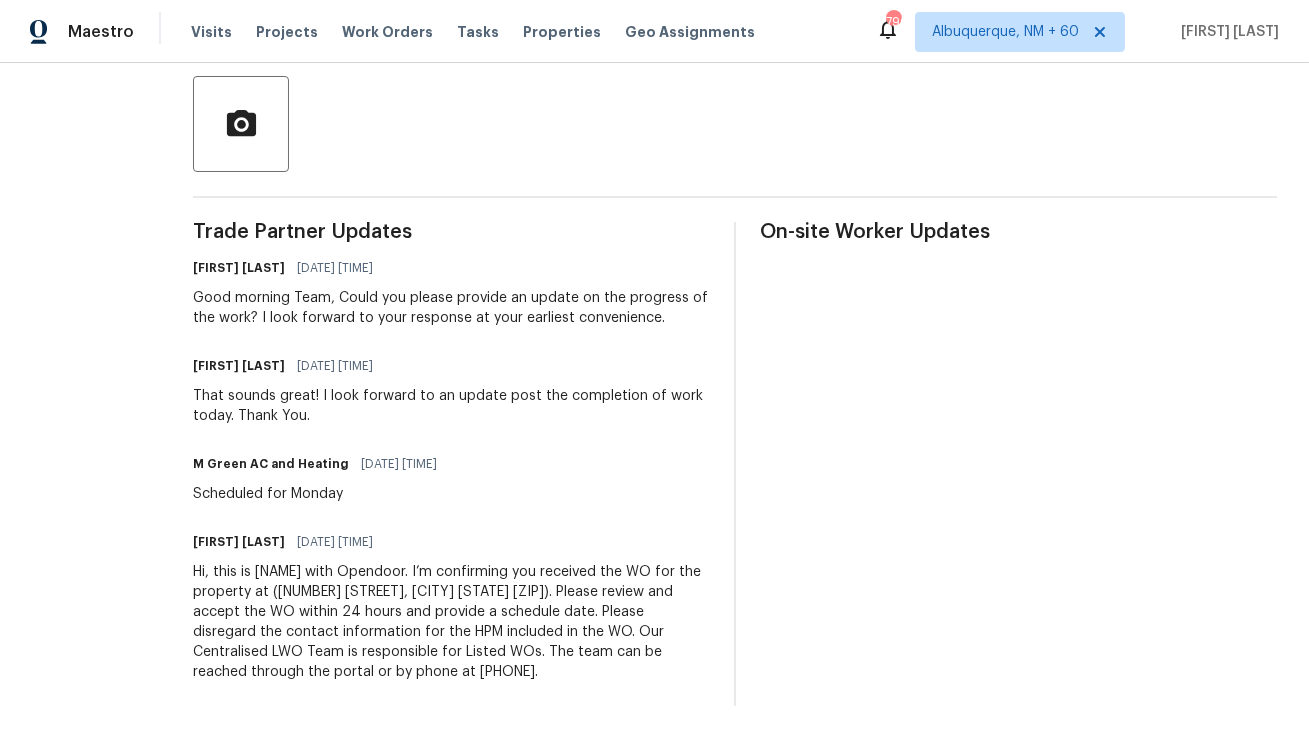 scroll, scrollTop: 477, scrollLeft: 0, axis: vertical 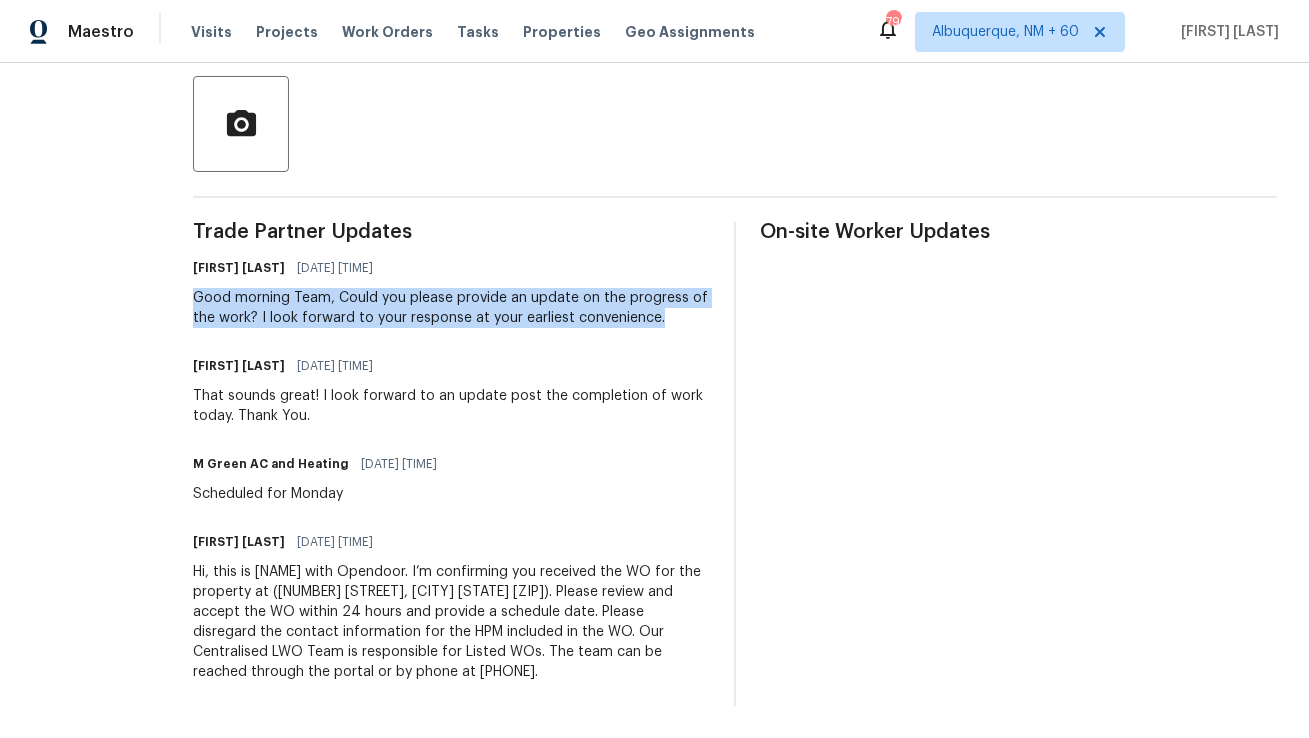 copy on "Good morning Team, Could you please provide an update on the progress of the work? I look forward to your response at your earliest convenience." 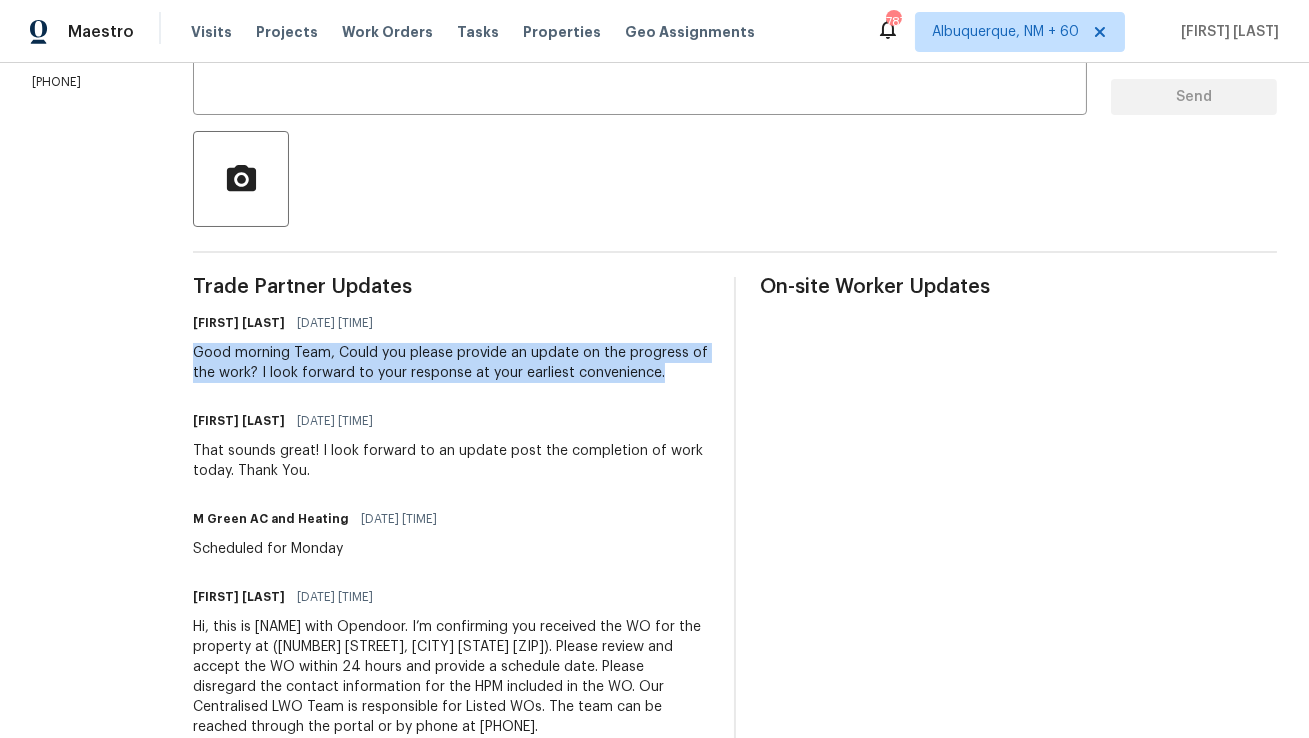 scroll, scrollTop: 404, scrollLeft: 0, axis: vertical 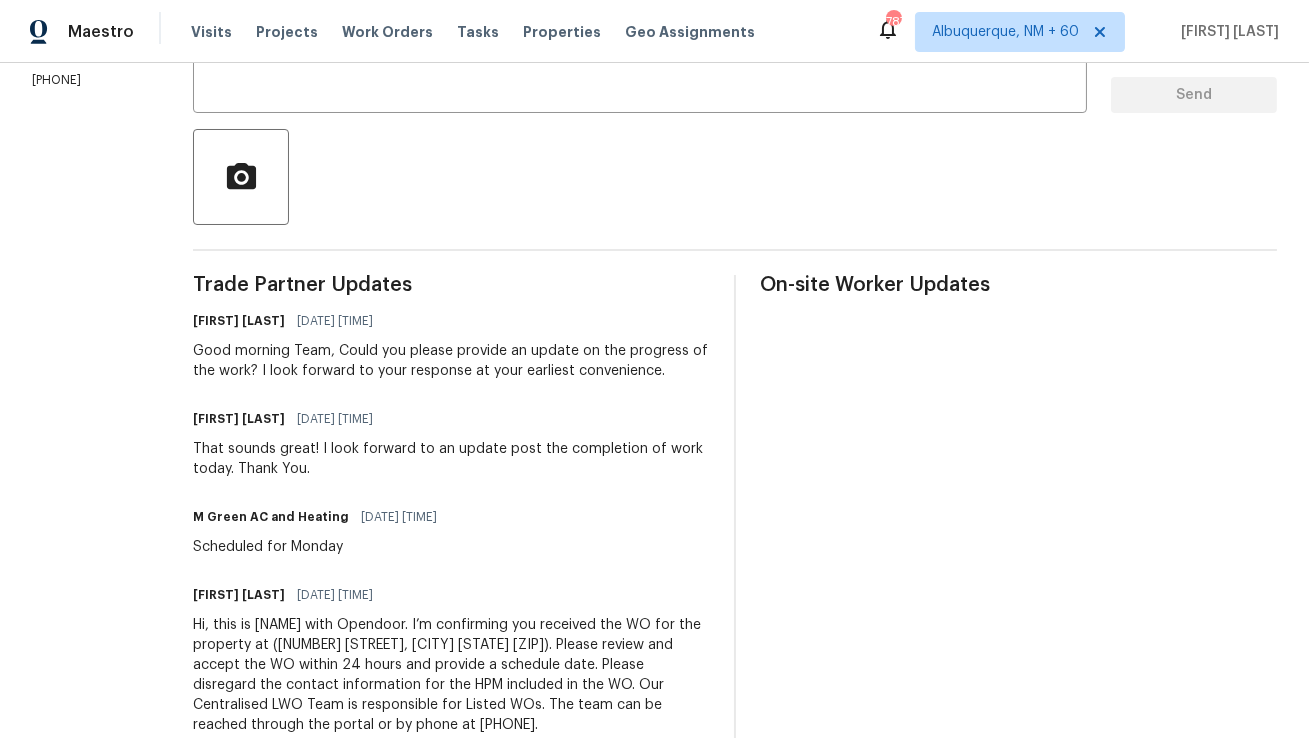 click on "That sounds great! I look forward to an update post the completion of work today. Thank You." at bounding box center [451, 459] 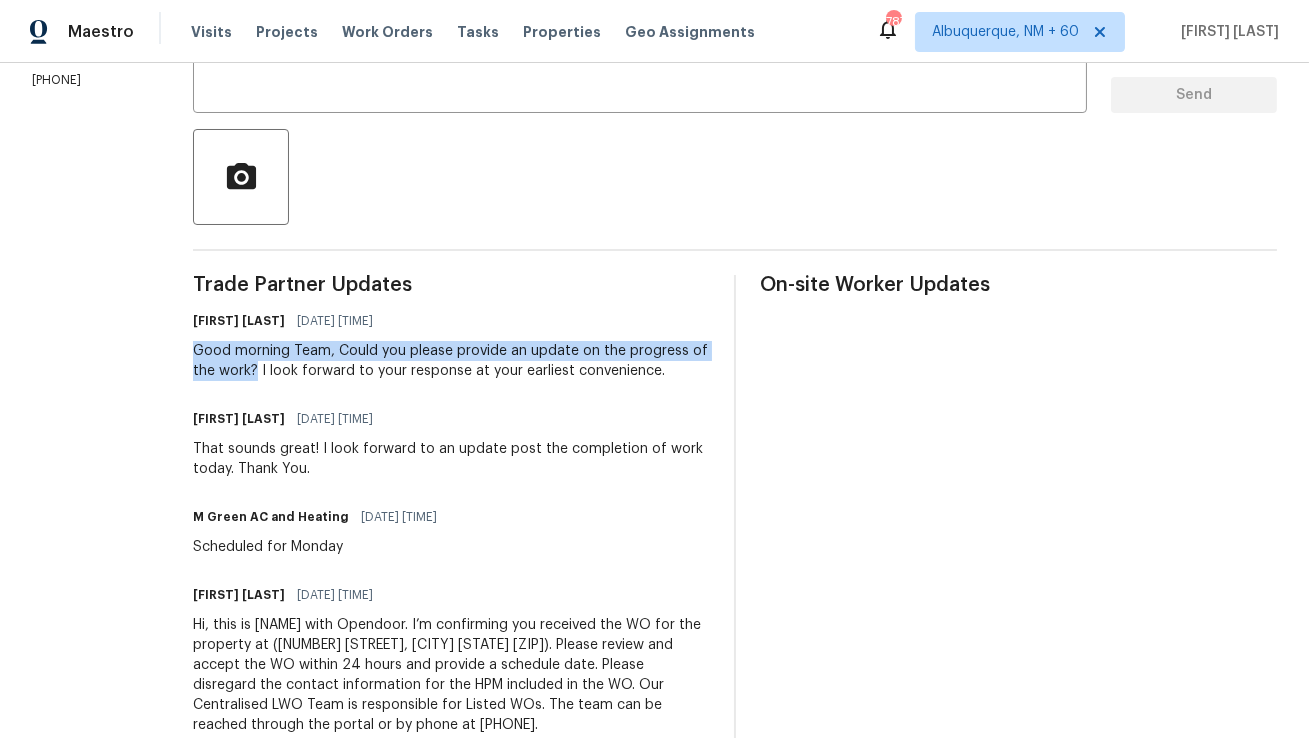 copy on "Good morning Team, Could you please provide an update on the progress of the work?" 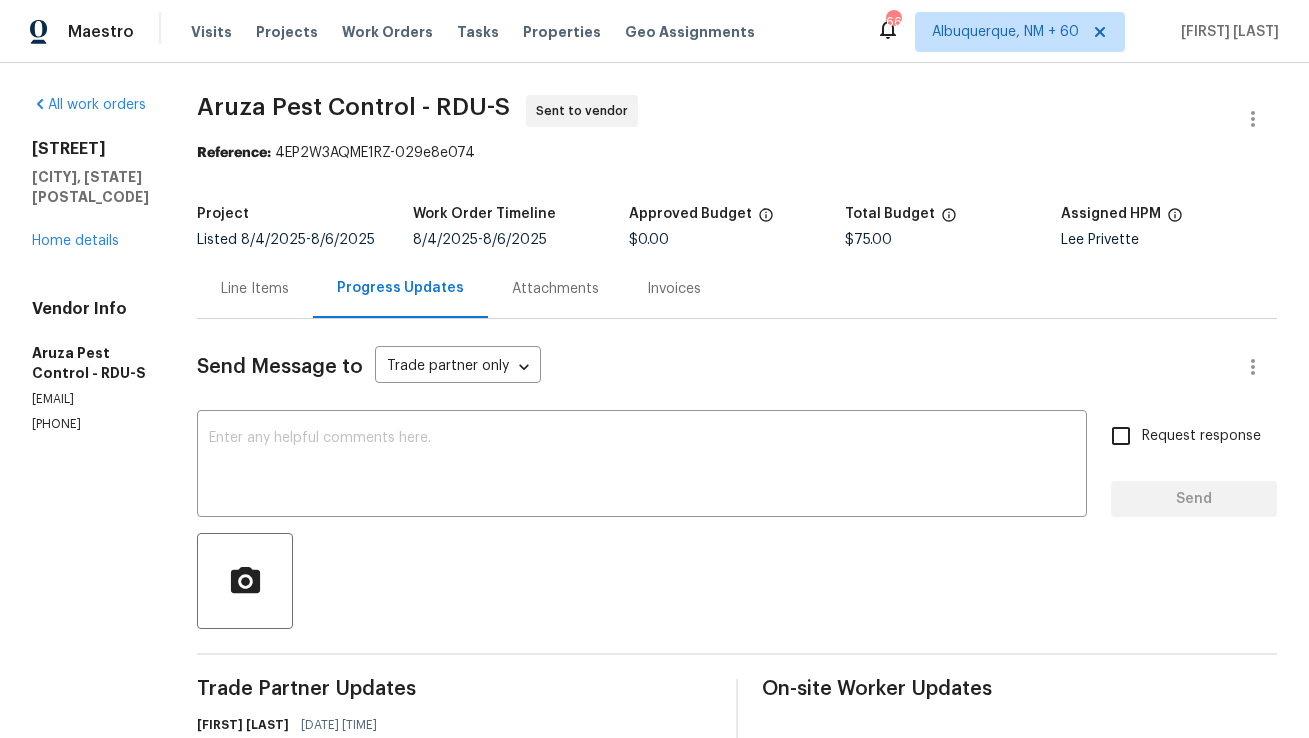 scroll, scrollTop: 0, scrollLeft: 0, axis: both 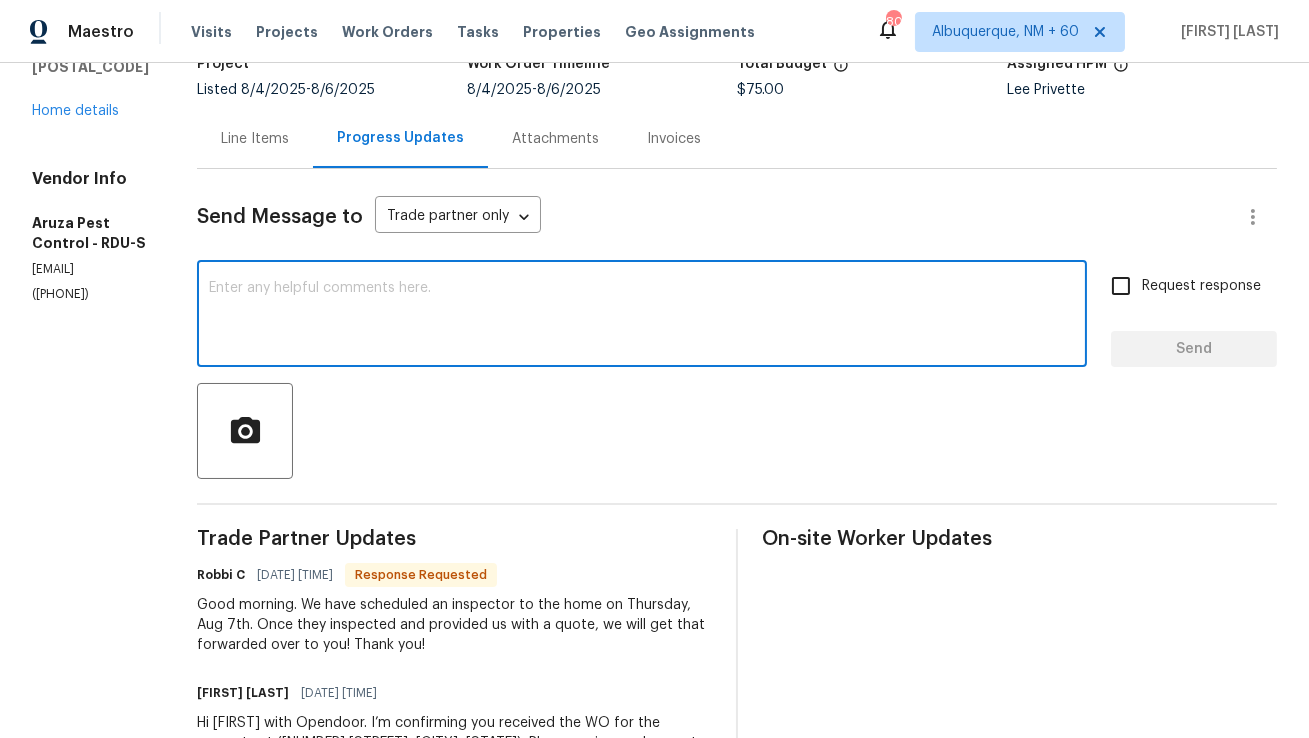 click at bounding box center (642, 316) 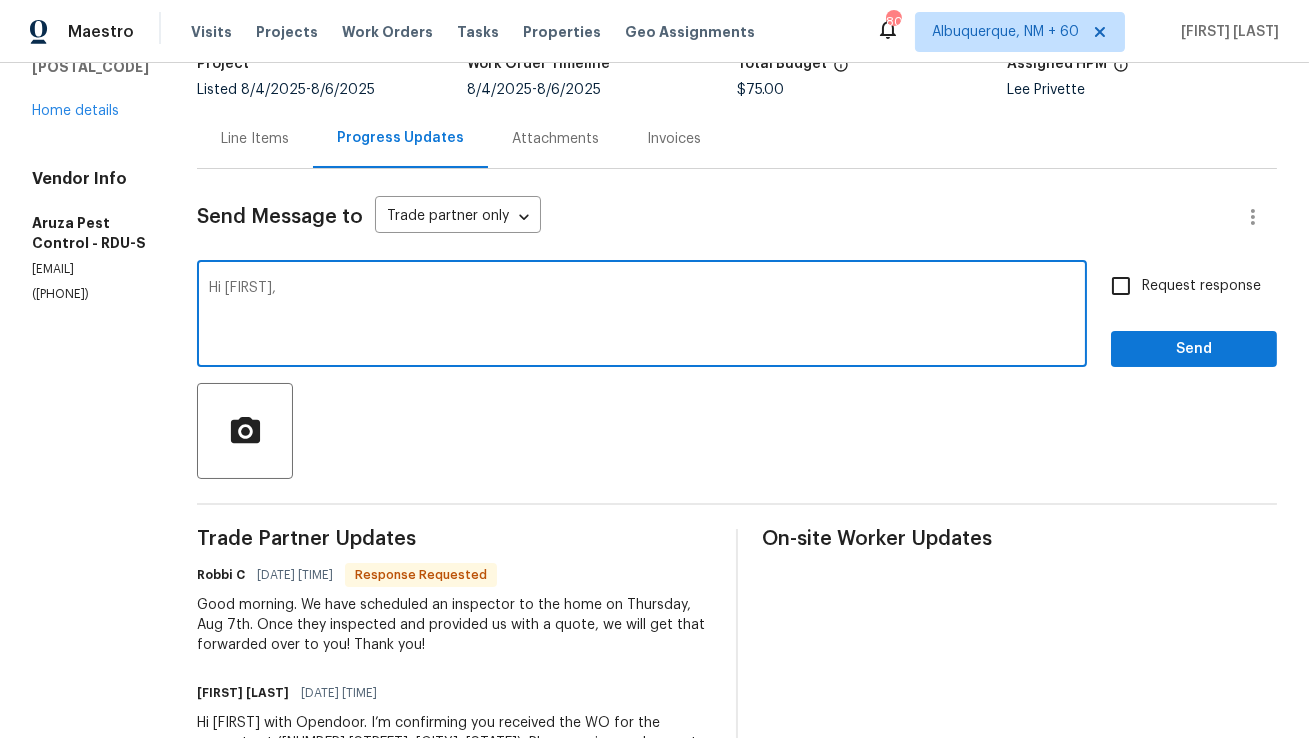 click on "Hi [FIRST]," at bounding box center [642, 316] 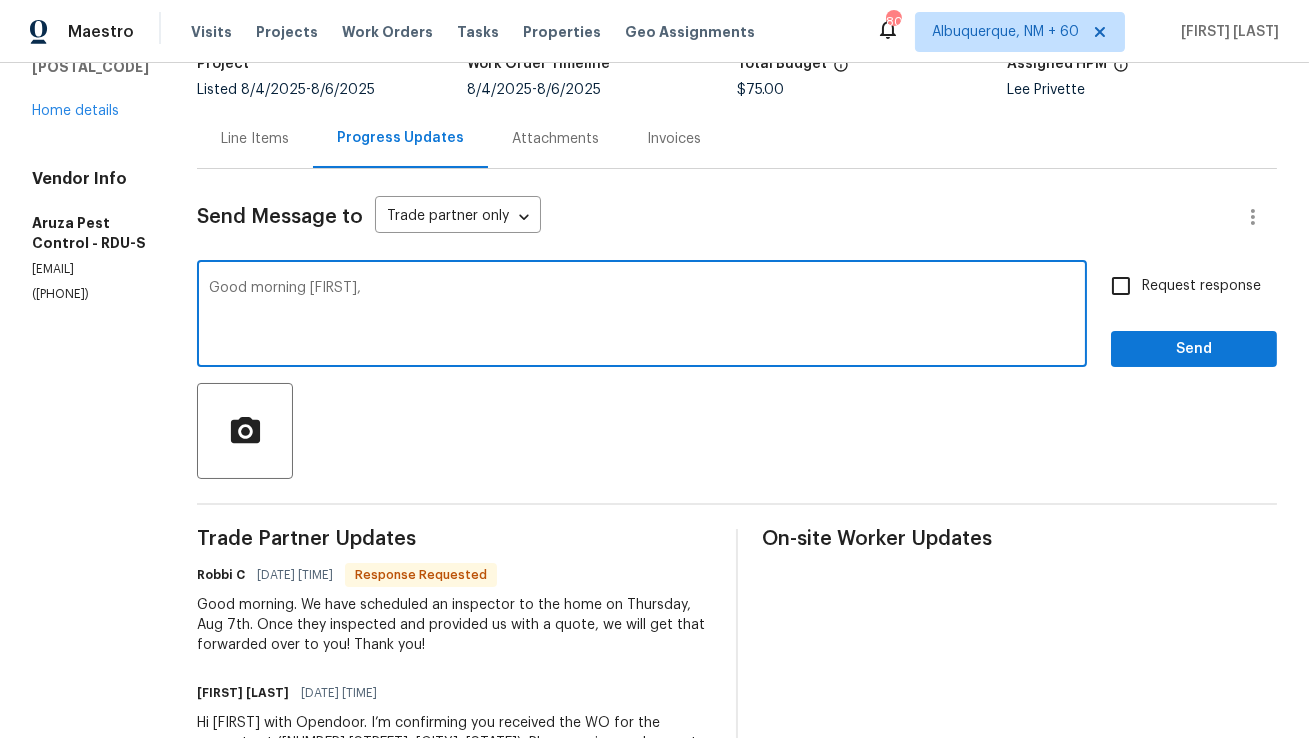 click on "Good morning [FIRST]," at bounding box center (642, 316) 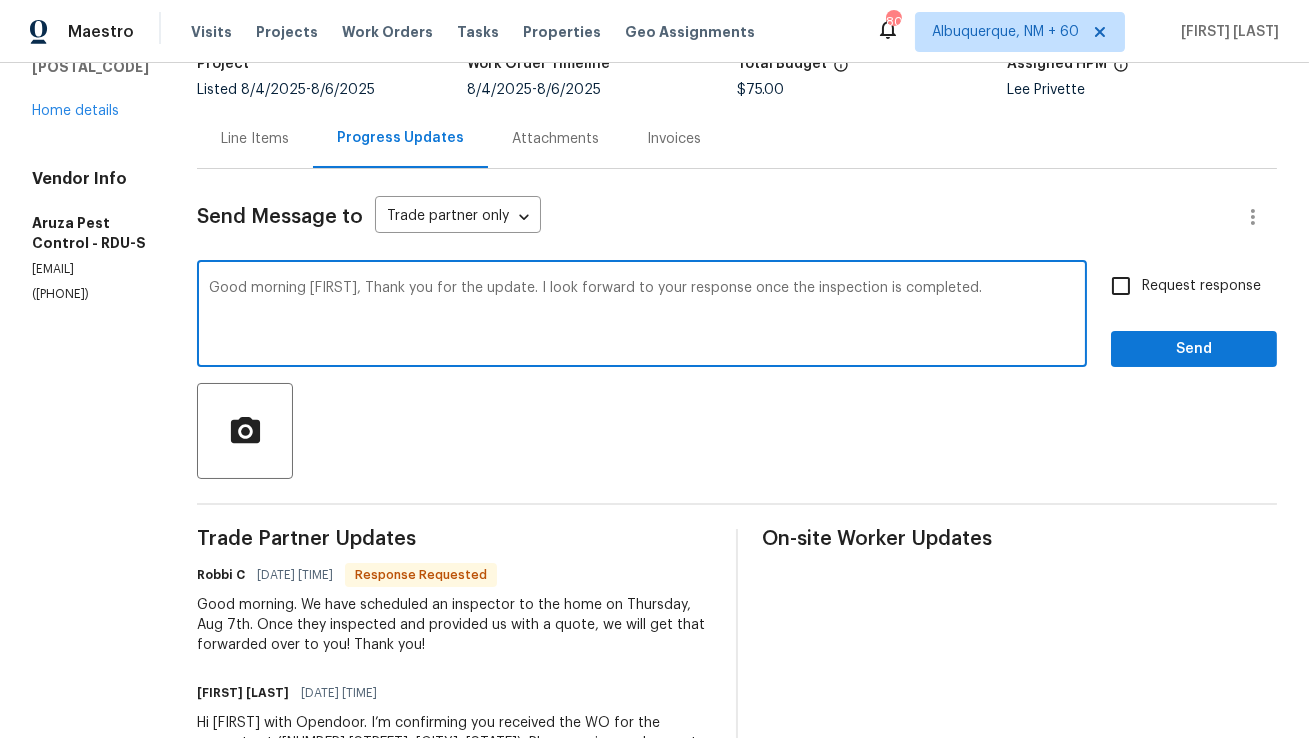 click on "Good morning [FIRST], Thank you for the update. I look forward to your response once the inspection is completed." at bounding box center (642, 316) 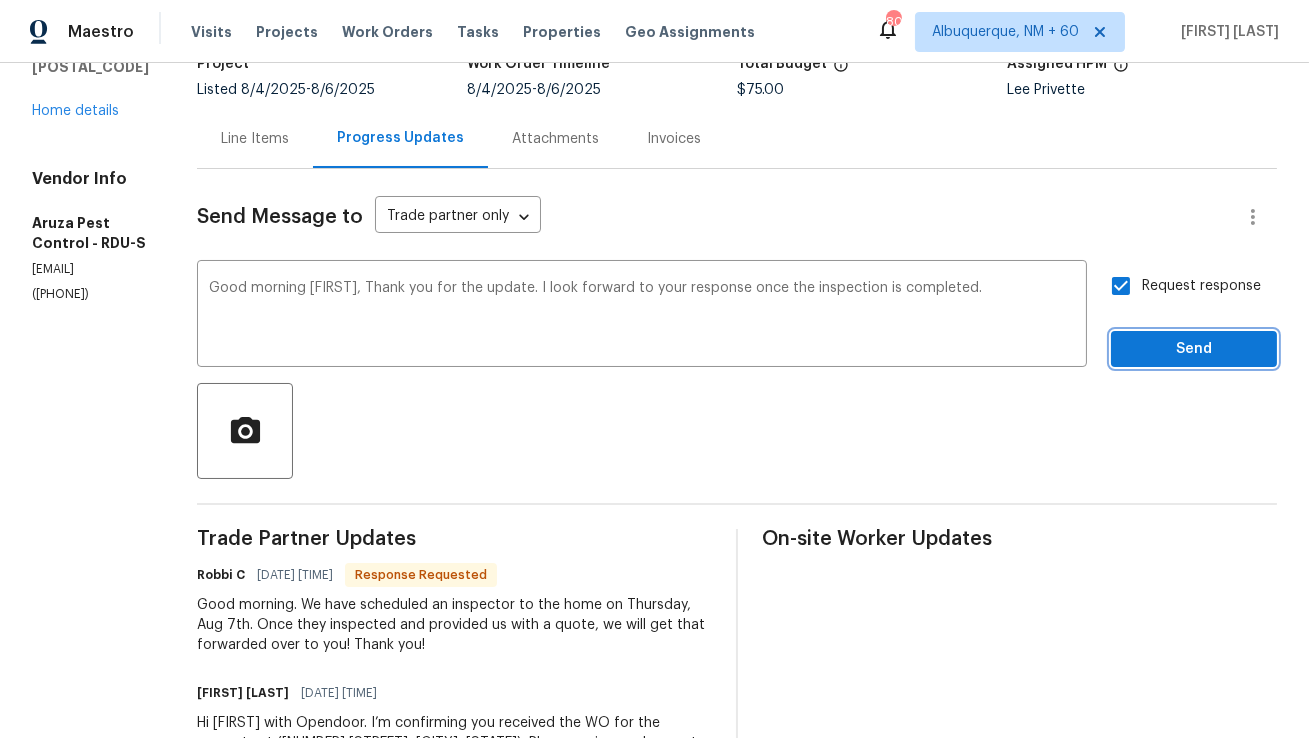click on "Send" at bounding box center (1194, 349) 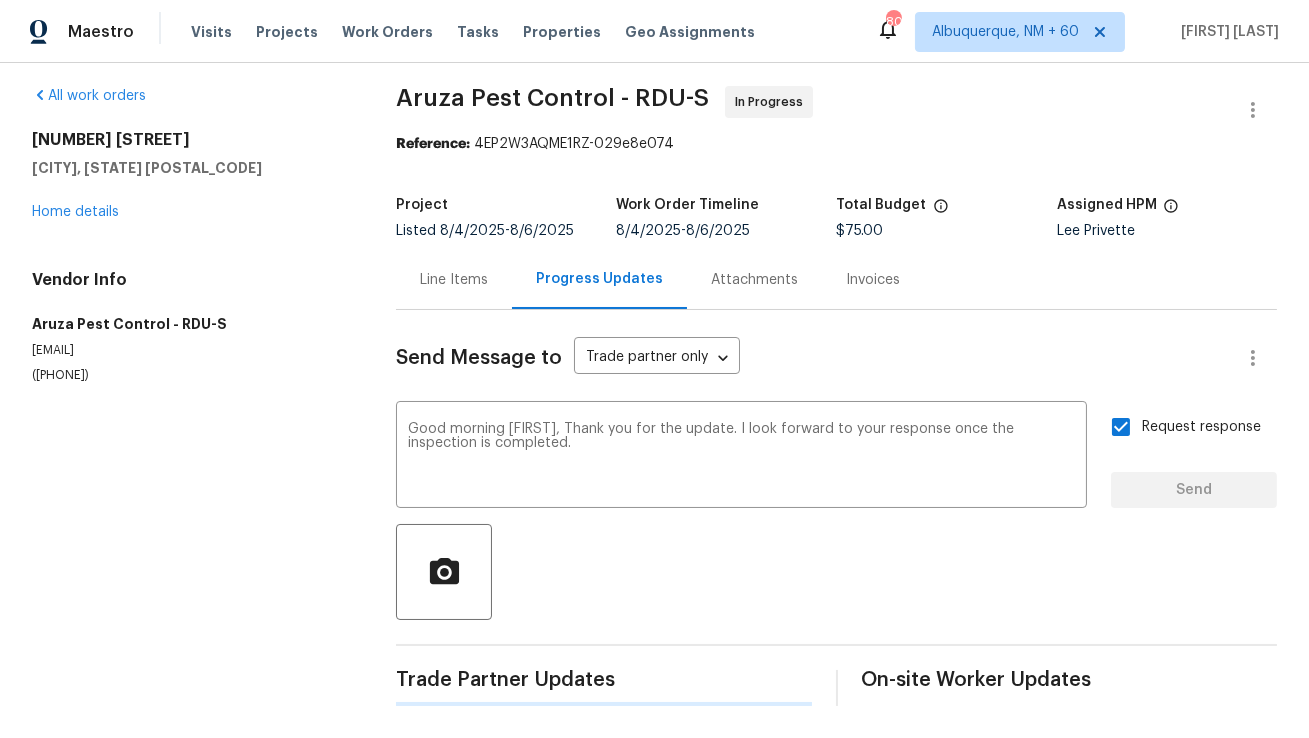 scroll, scrollTop: 9, scrollLeft: 0, axis: vertical 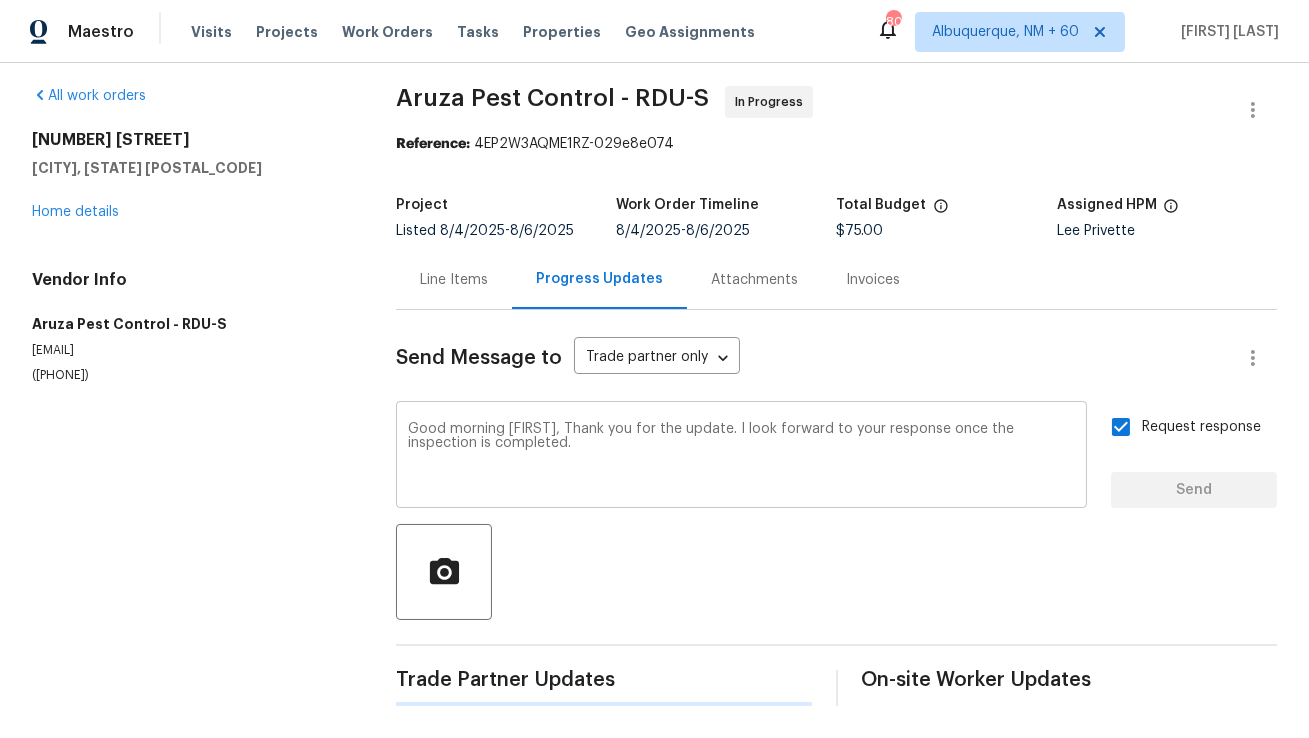 type 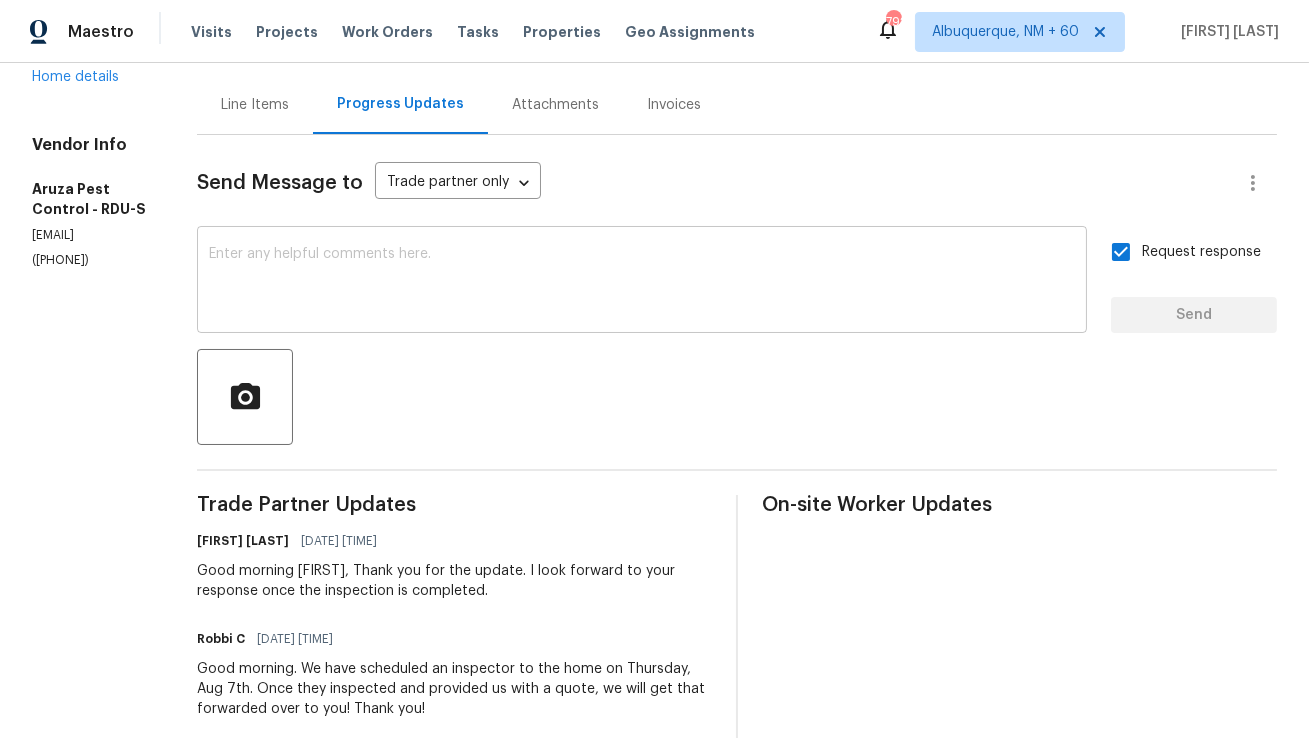 scroll, scrollTop: 250, scrollLeft: 0, axis: vertical 